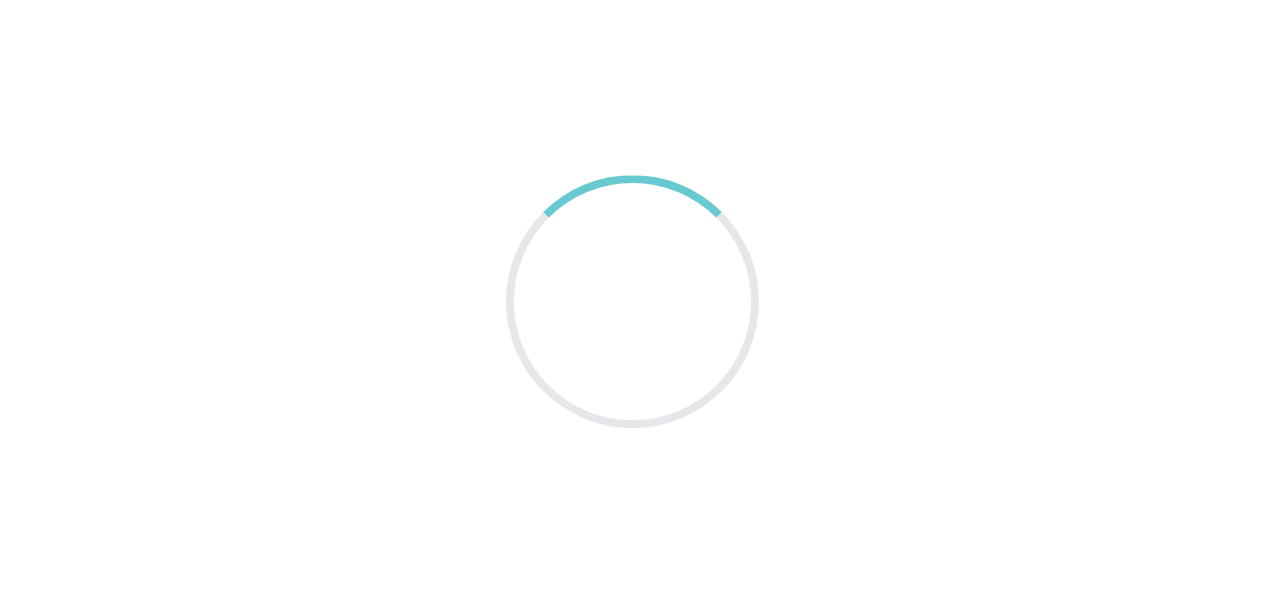 scroll, scrollTop: 0, scrollLeft: 0, axis: both 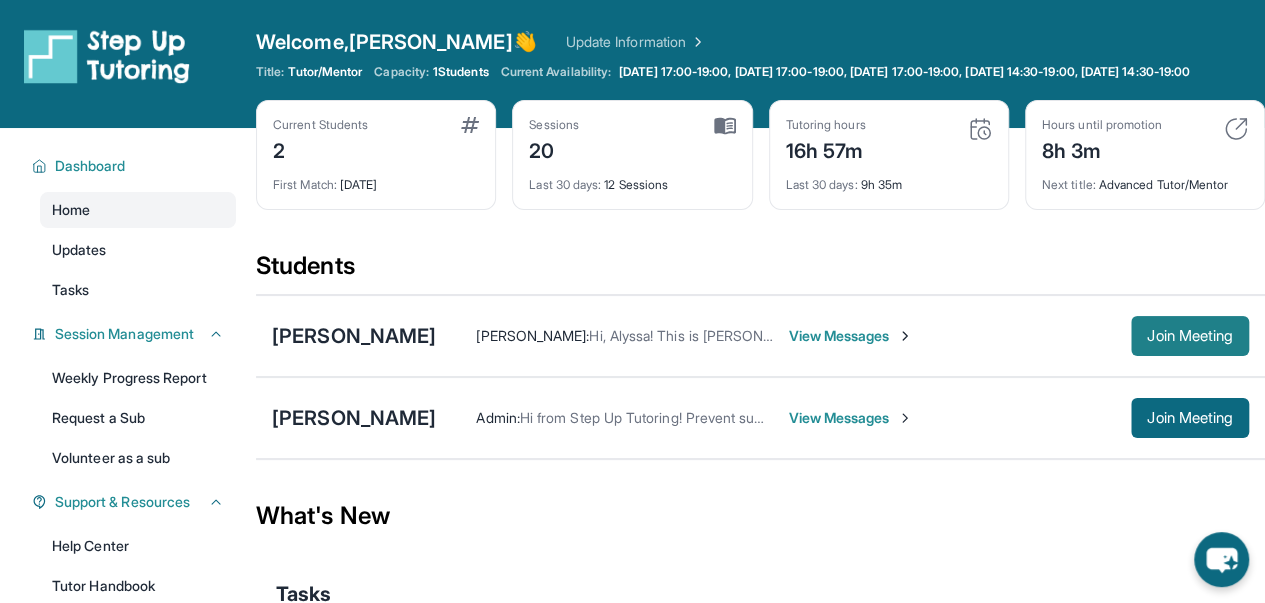 click on "Join Meeting" at bounding box center (1190, 336) 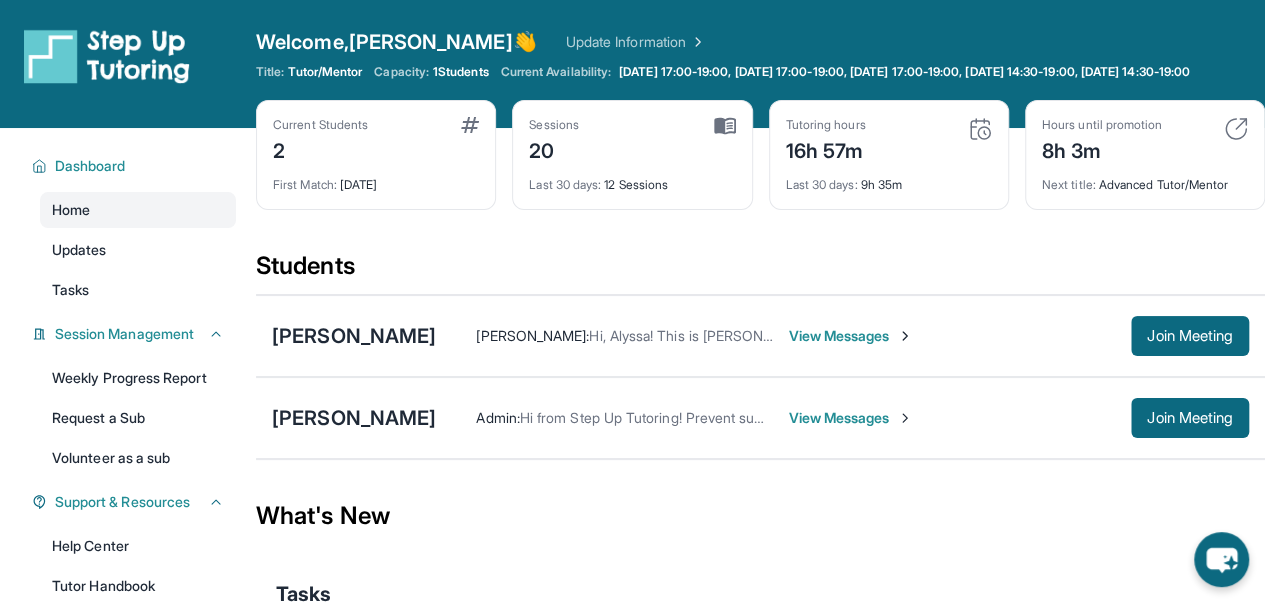 click on "[PERSON_NAME] :  Hi, Alyssa! This is [PERSON_NAME]. Just as a reminder, our tutoring session with [PERSON_NAME] is at 5. Thank you! View Messages Join Meeting" at bounding box center (842, 336) 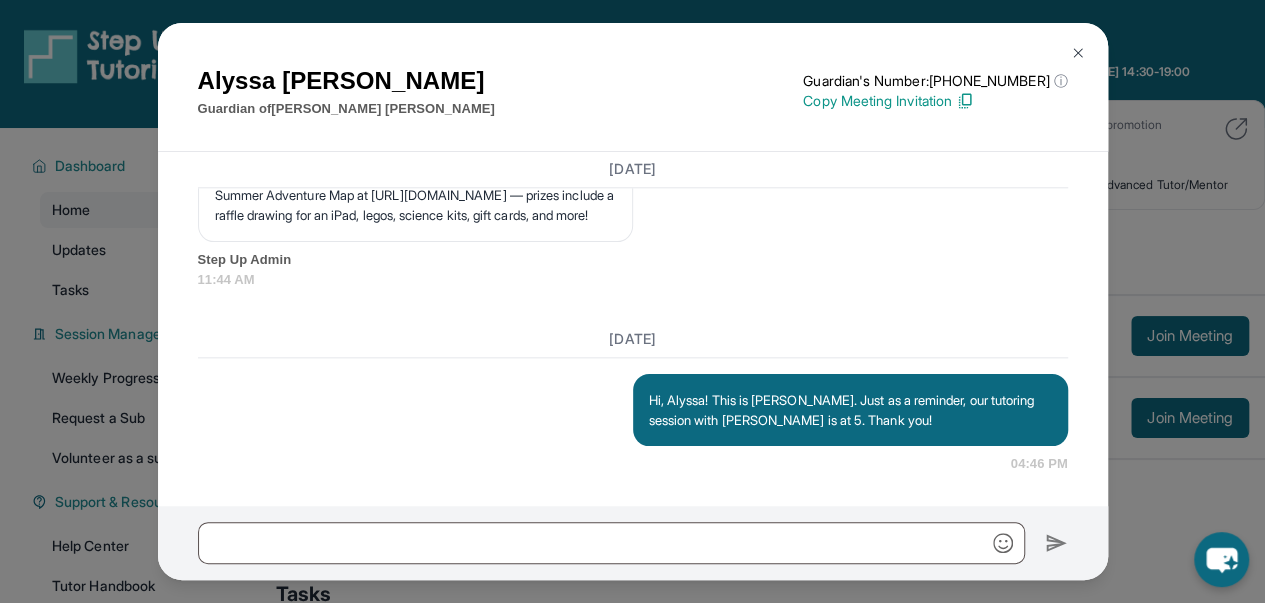 scroll, scrollTop: 13299, scrollLeft: 0, axis: vertical 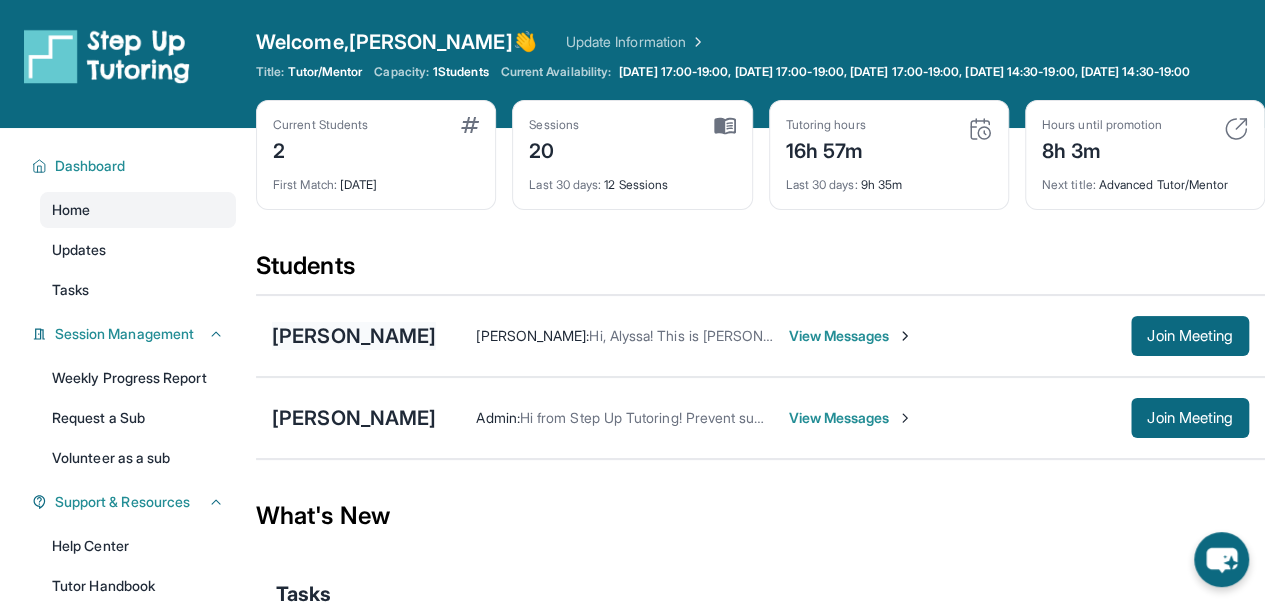 click on "[PERSON_NAME]" at bounding box center [354, 336] 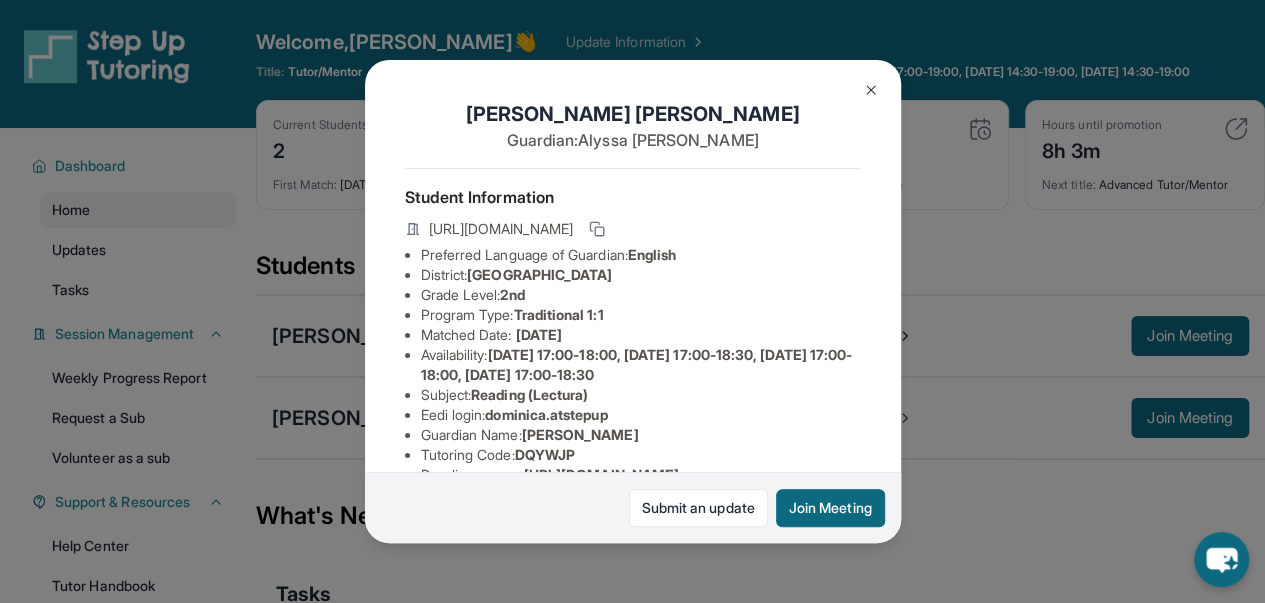 scroll, scrollTop: 489, scrollLeft: 0, axis: vertical 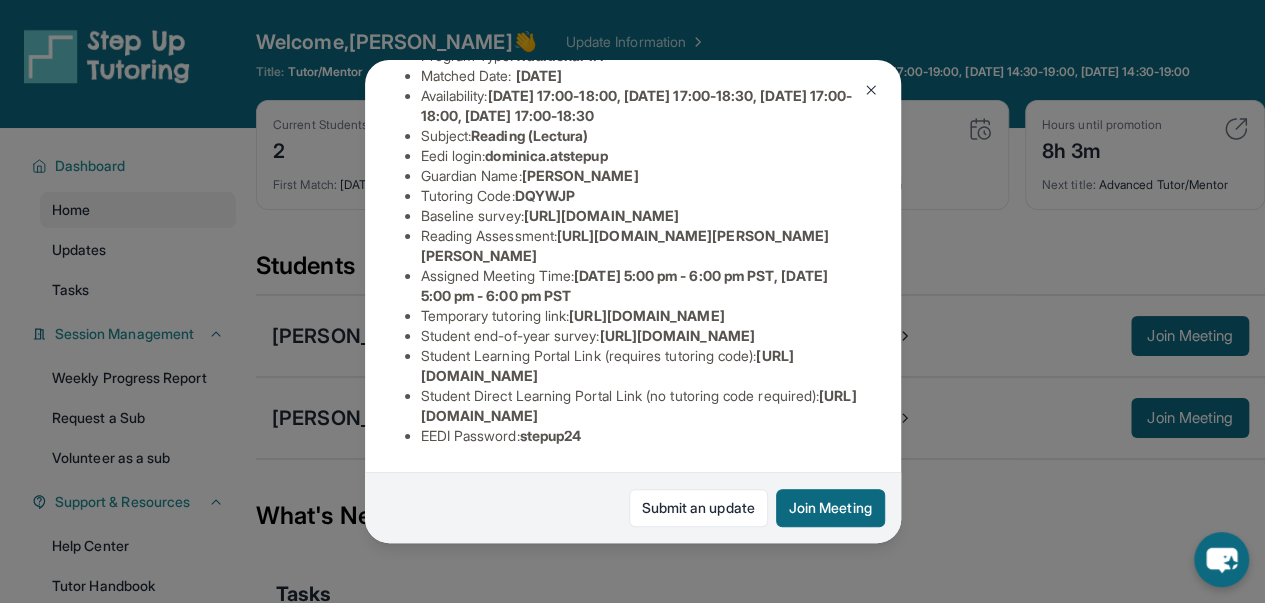 drag, startPoint x: 407, startPoint y: 399, endPoint x: 851, endPoint y: 398, distance: 444.00113 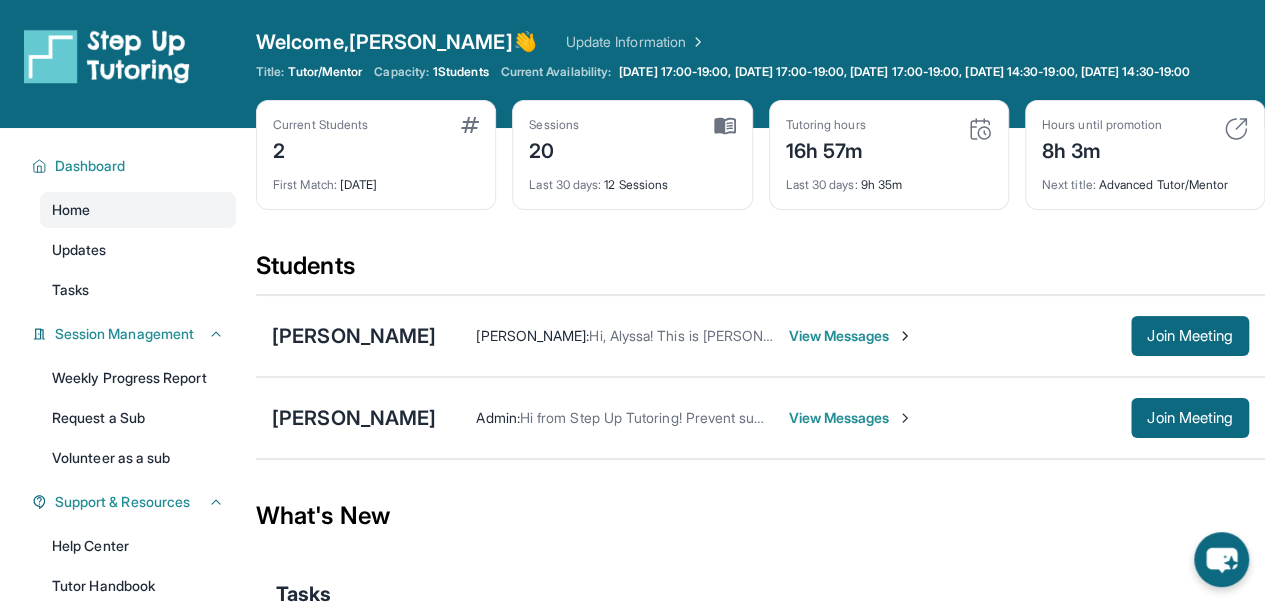 click on "[PERSON_NAME] :  Hi, Alyssa! This is [PERSON_NAME]. Just as a reminder, our tutoring session with [PERSON_NAME] is at 5. Thank you! View Messages Join Meeting" at bounding box center (842, 336) 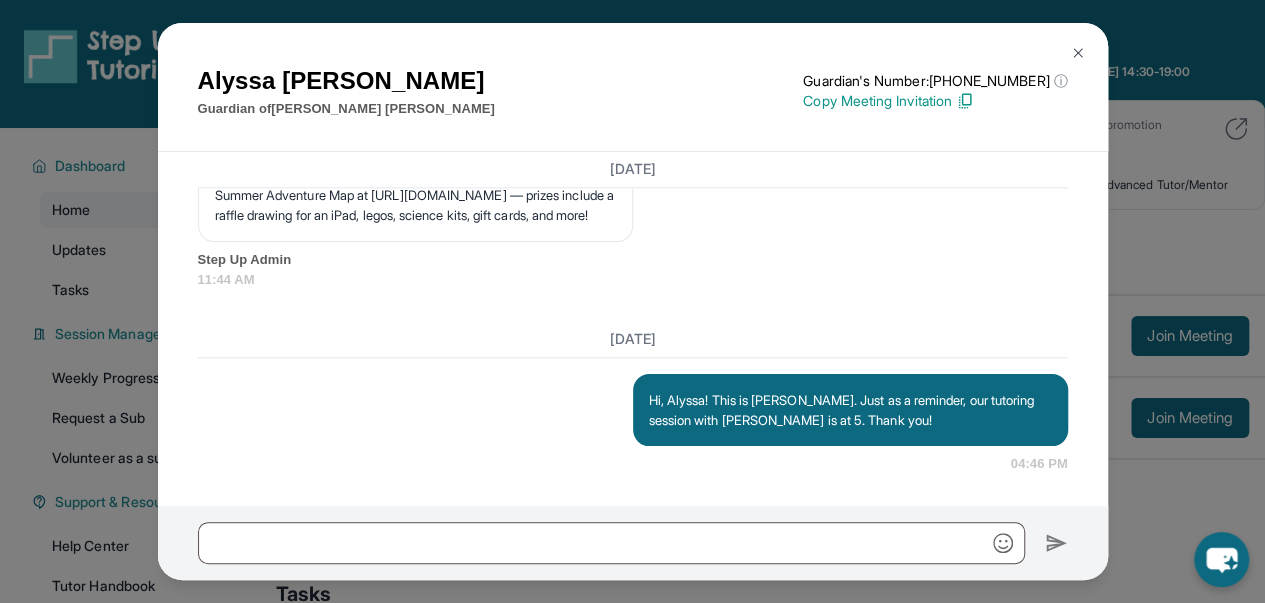 scroll, scrollTop: 13299, scrollLeft: 0, axis: vertical 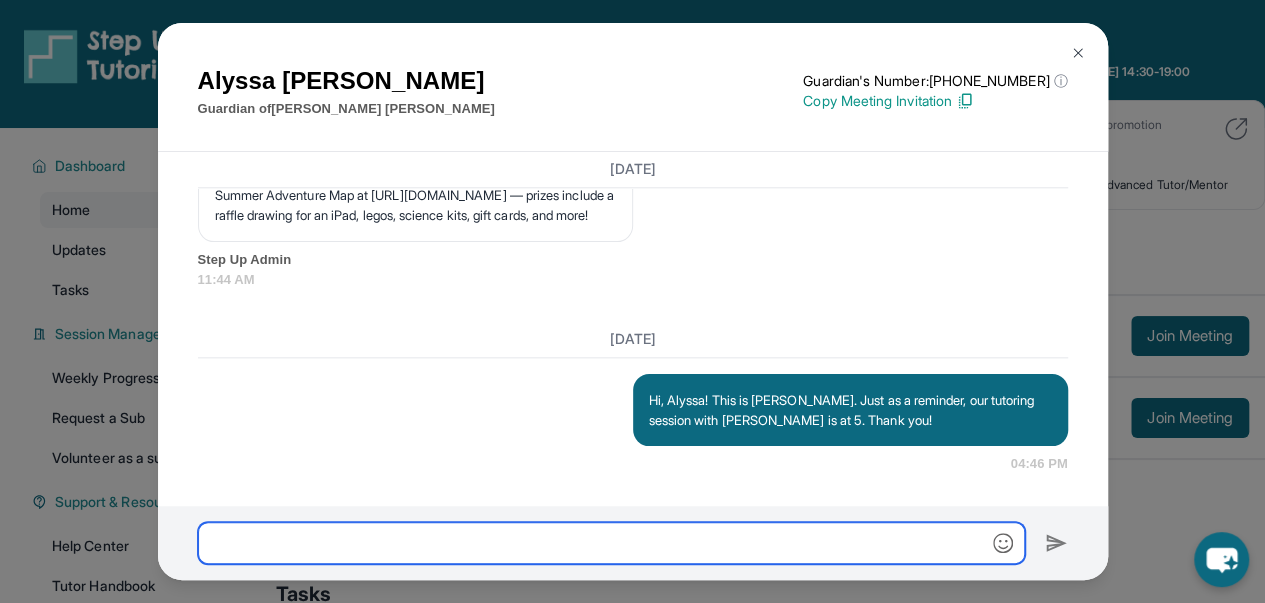 click at bounding box center (611, 543) 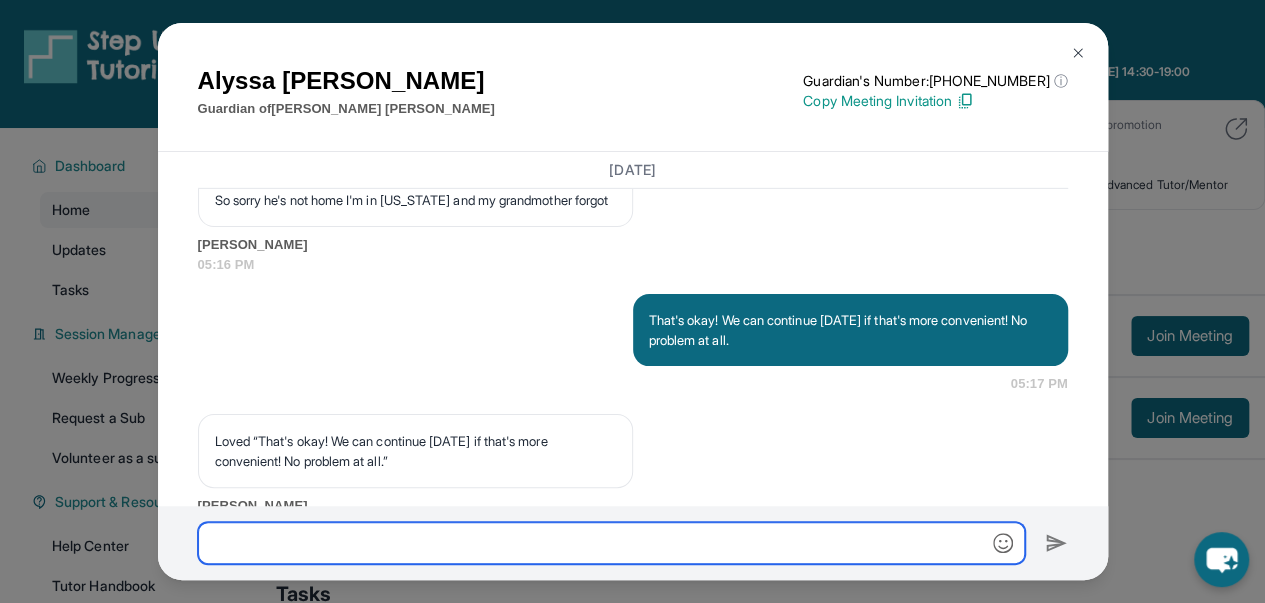 scroll, scrollTop: 6981, scrollLeft: 0, axis: vertical 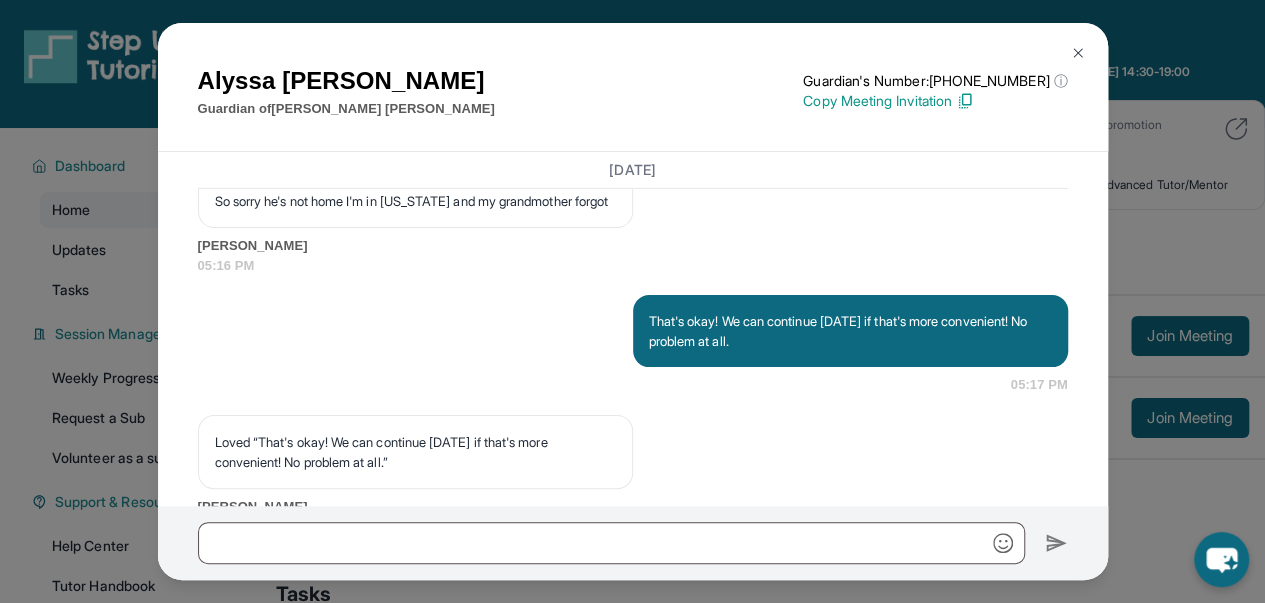 drag, startPoint x: 745, startPoint y: 253, endPoint x: 1037, endPoint y: 255, distance: 292.00684 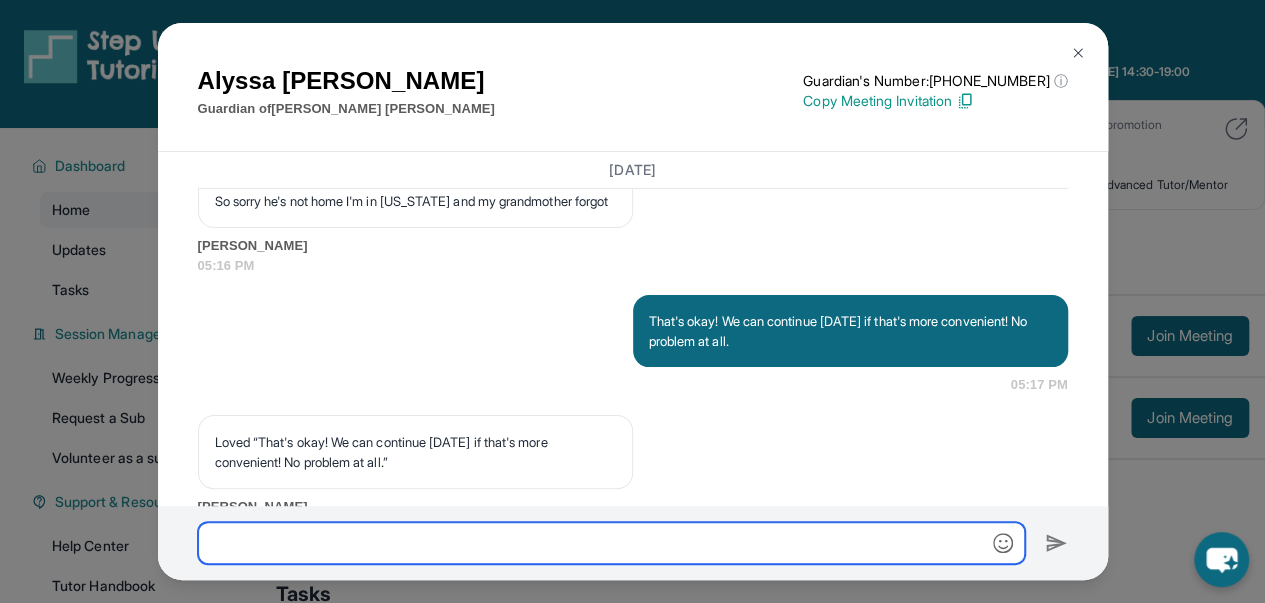 click at bounding box center [611, 543] 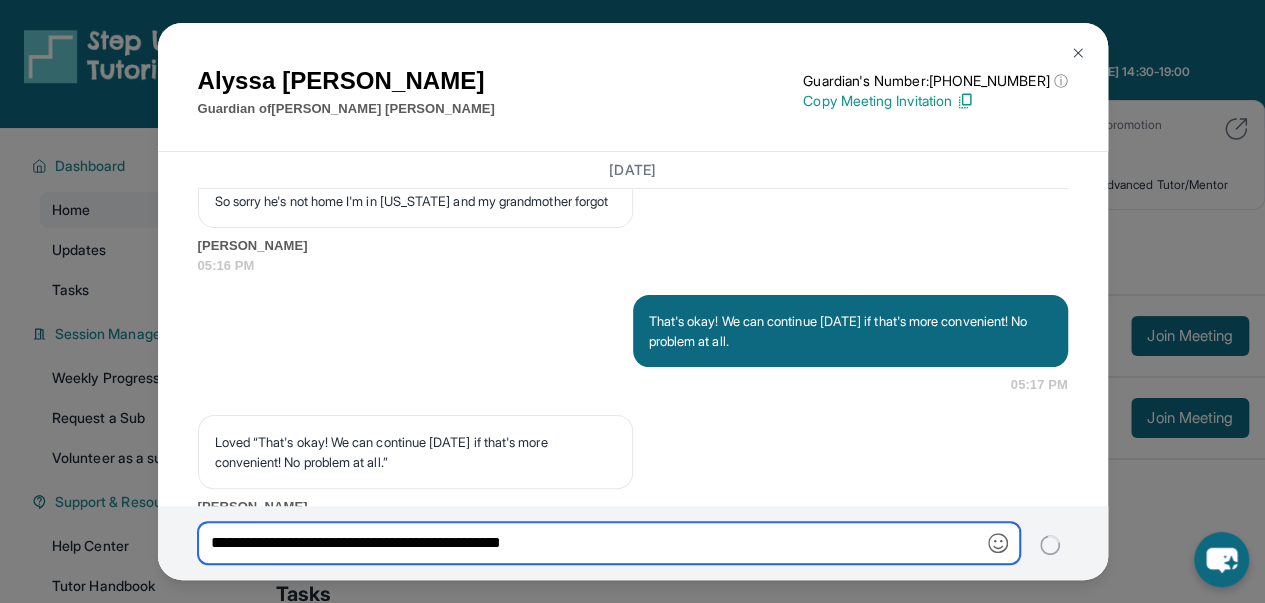type 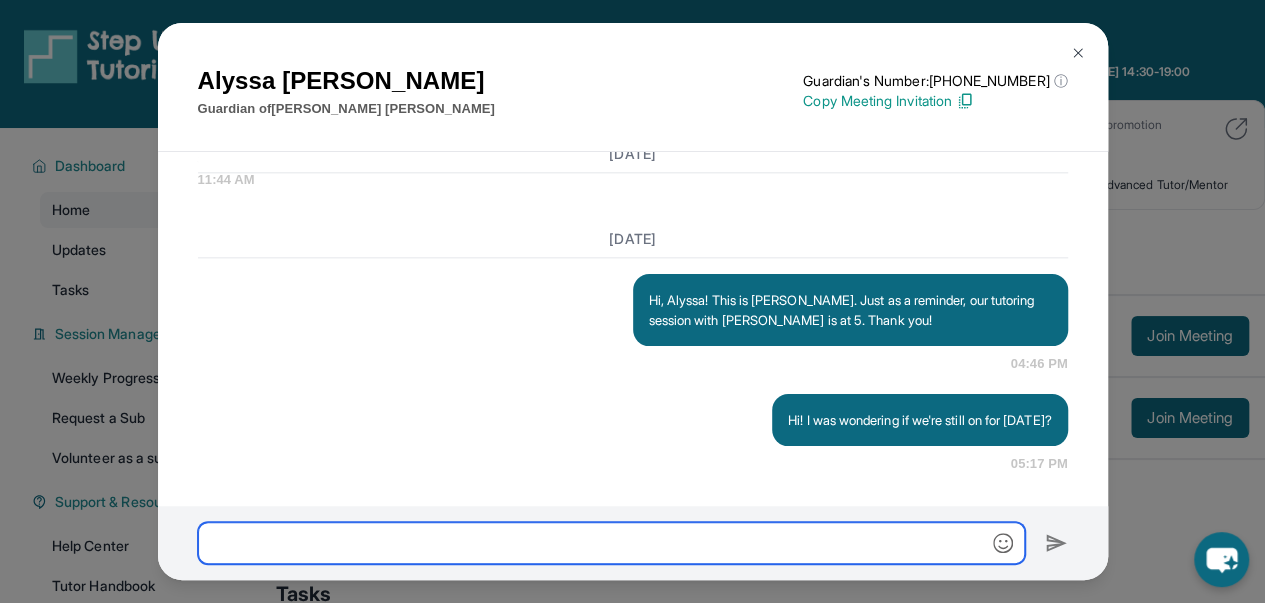 scroll, scrollTop: 13398, scrollLeft: 0, axis: vertical 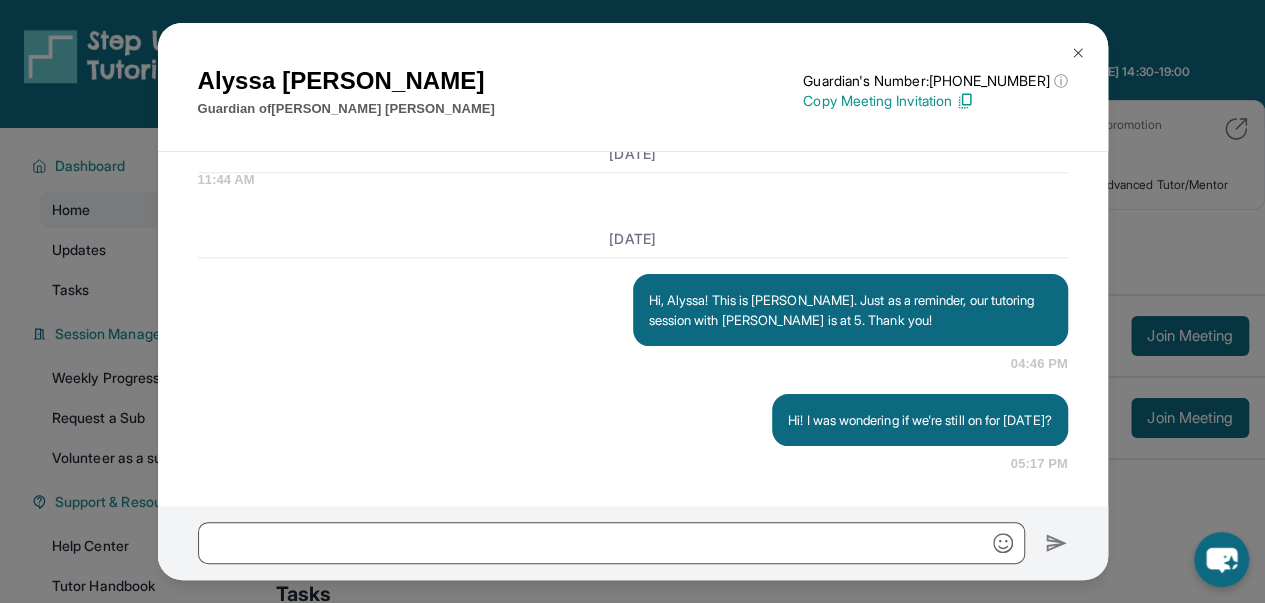 click at bounding box center (1078, 53) 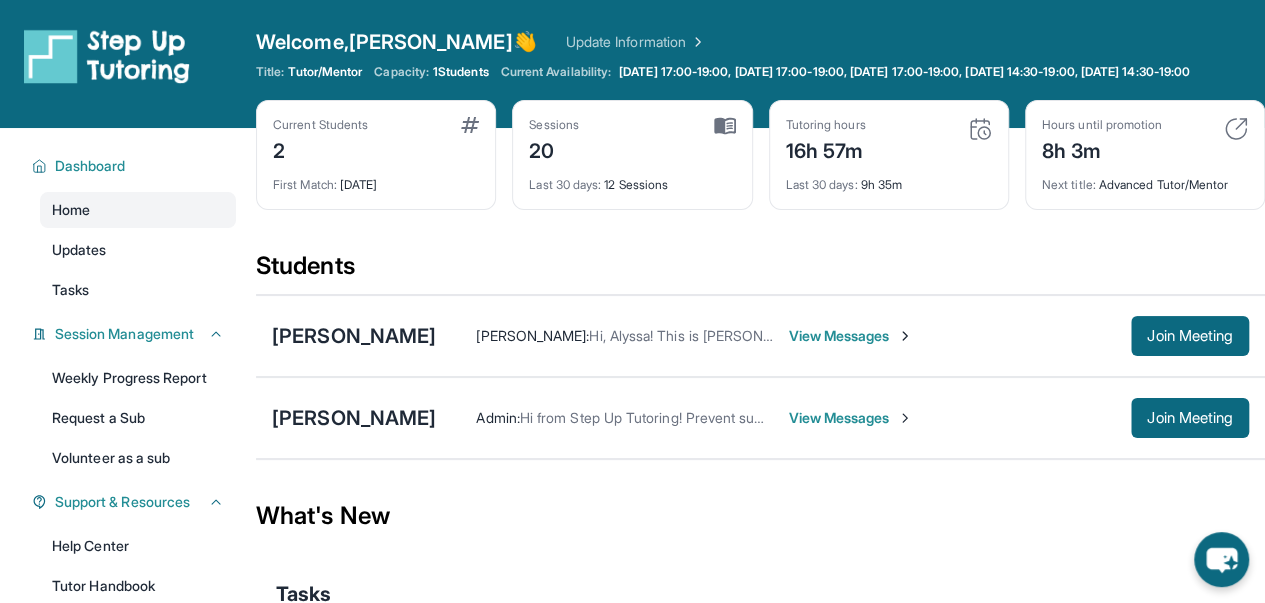 click on "View Messages" at bounding box center [850, 336] 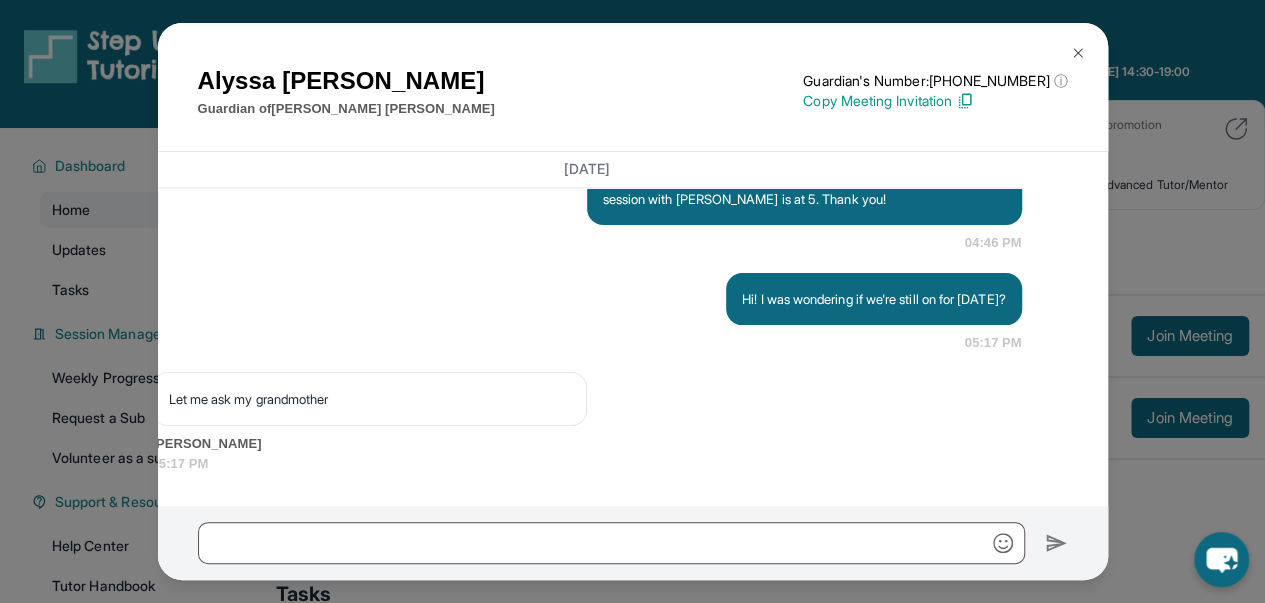 scroll, scrollTop: 13519, scrollLeft: 0, axis: vertical 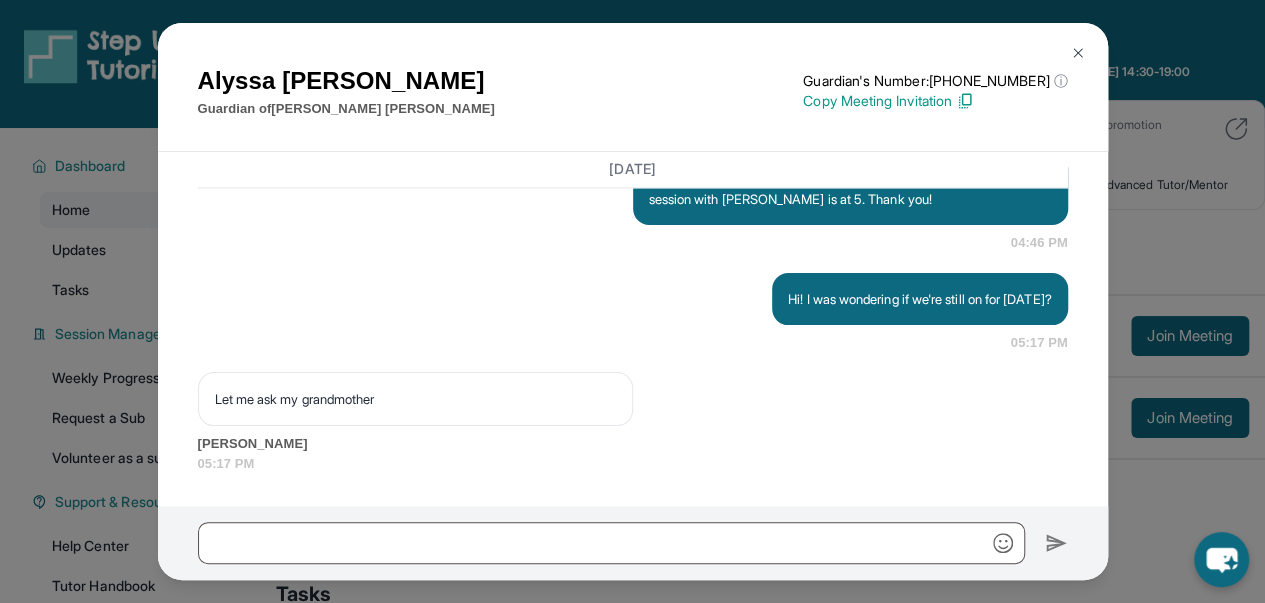click at bounding box center [1078, 53] 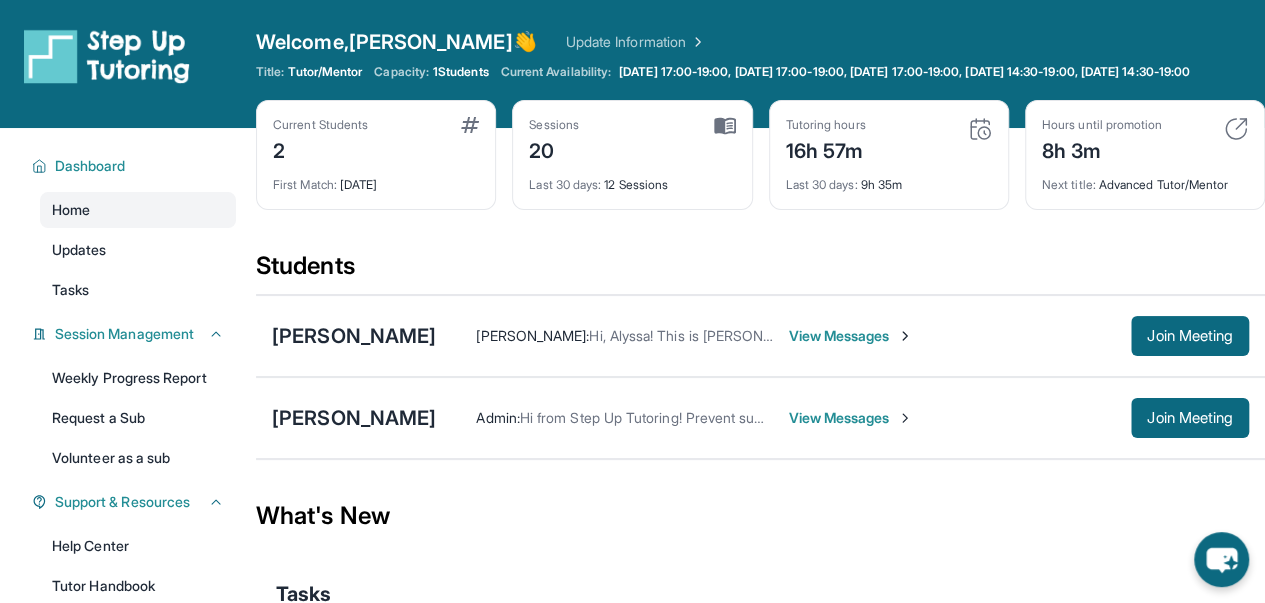 click on "View Messages" at bounding box center [850, 336] 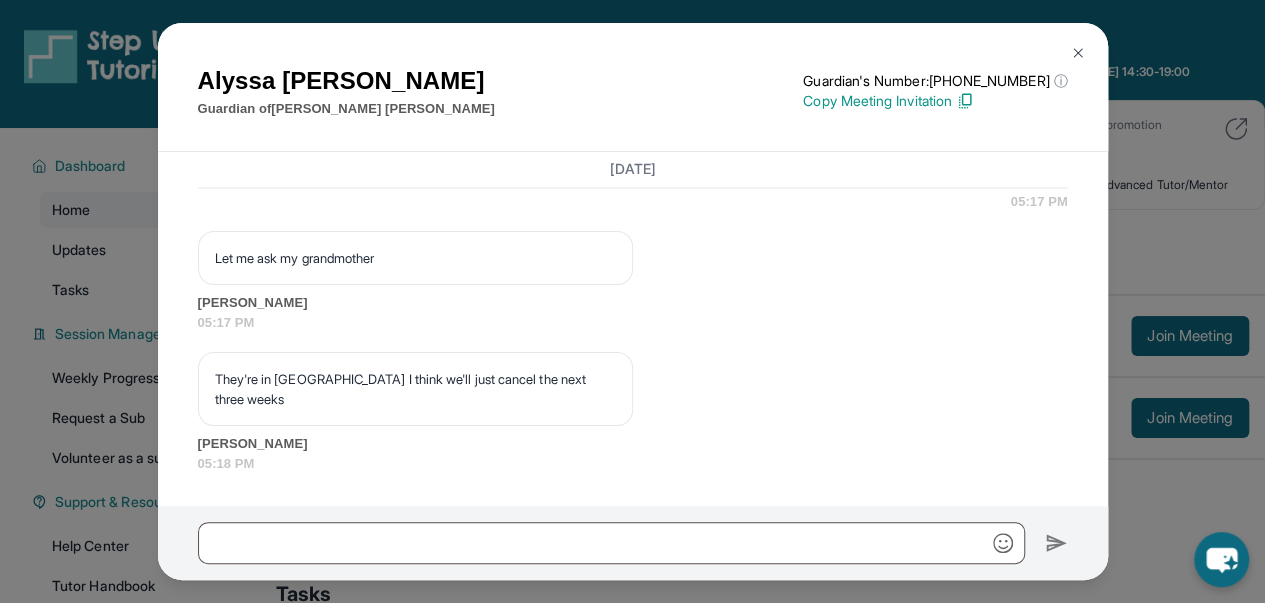 scroll, scrollTop: 13659, scrollLeft: 0, axis: vertical 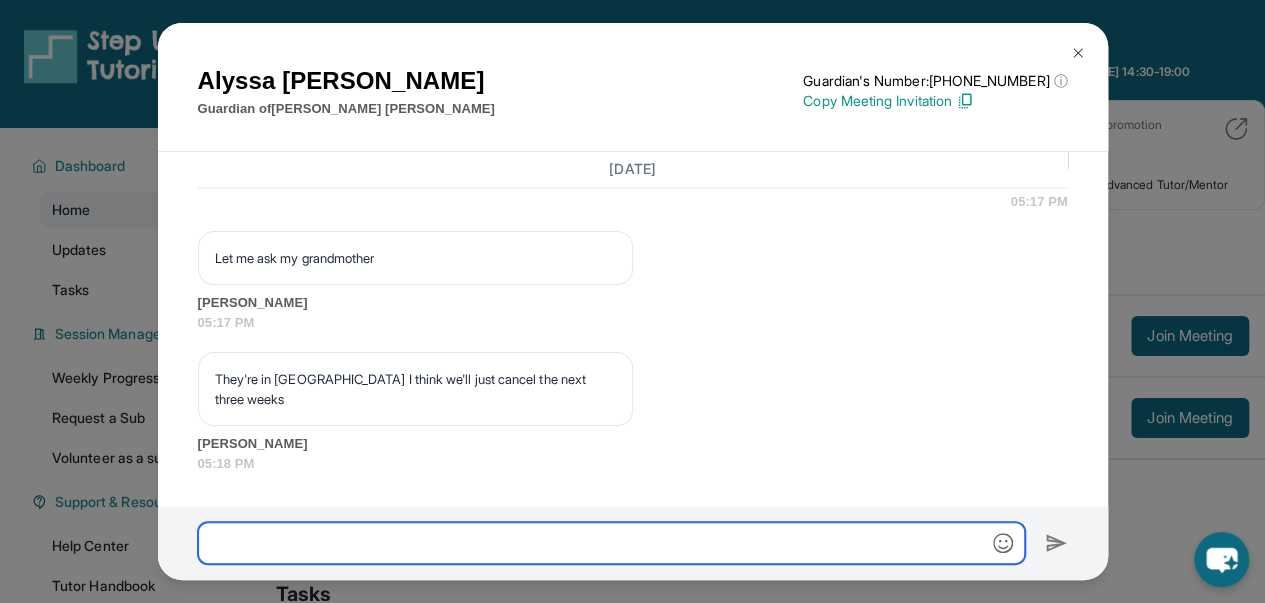 click at bounding box center (611, 543) 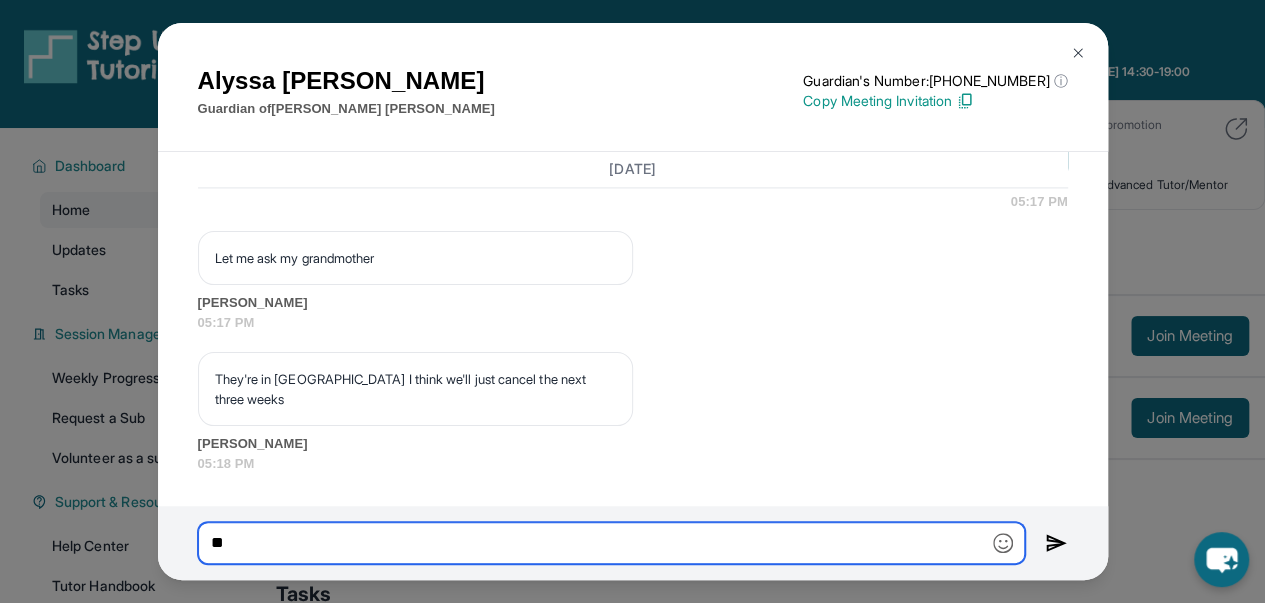 type on "*" 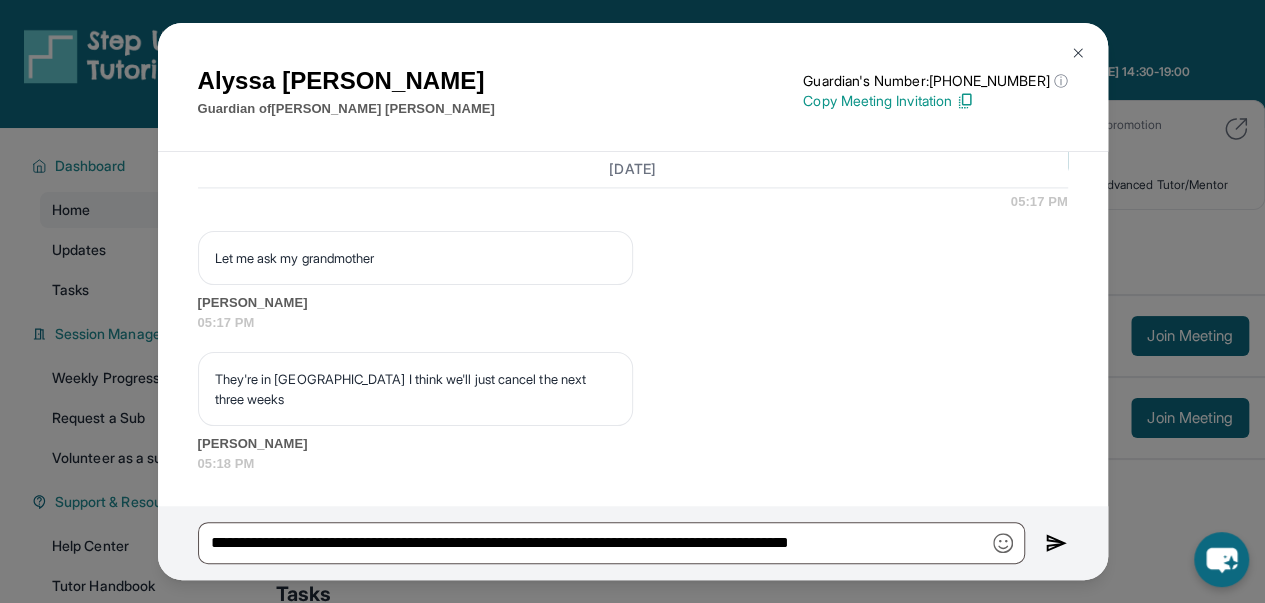 click at bounding box center (1003, 543) 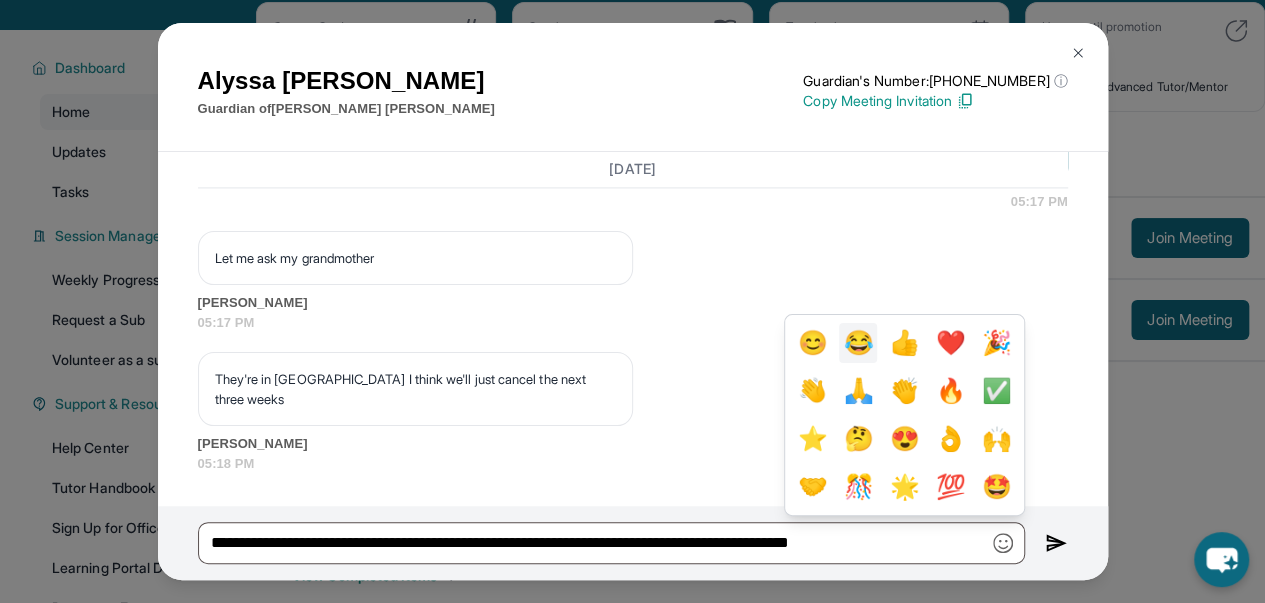 scroll, scrollTop: 99, scrollLeft: 0, axis: vertical 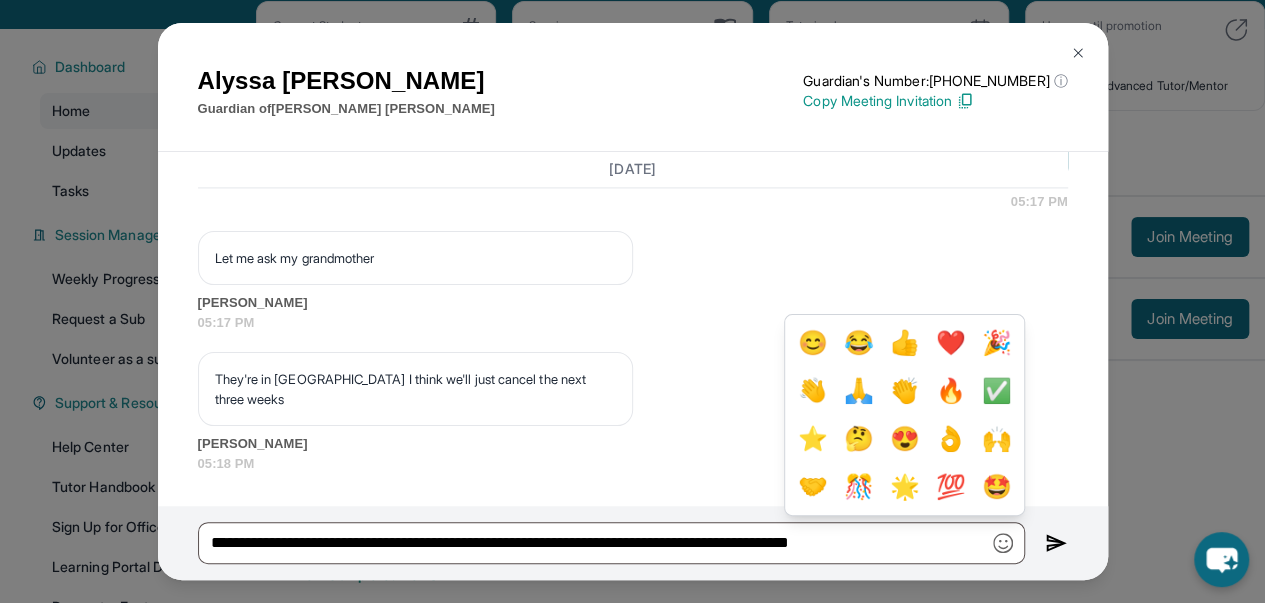 drag, startPoint x: 788, startPoint y: 342, endPoint x: 751, endPoint y: 339, distance: 37.12142 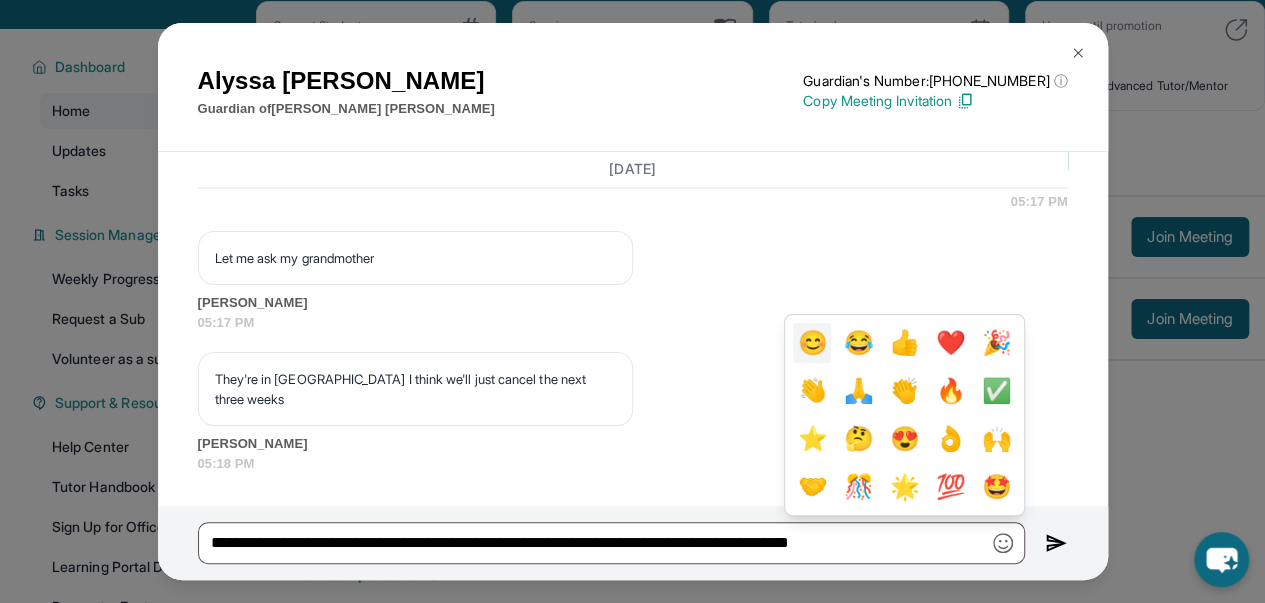 click on "😊" at bounding box center (812, 343) 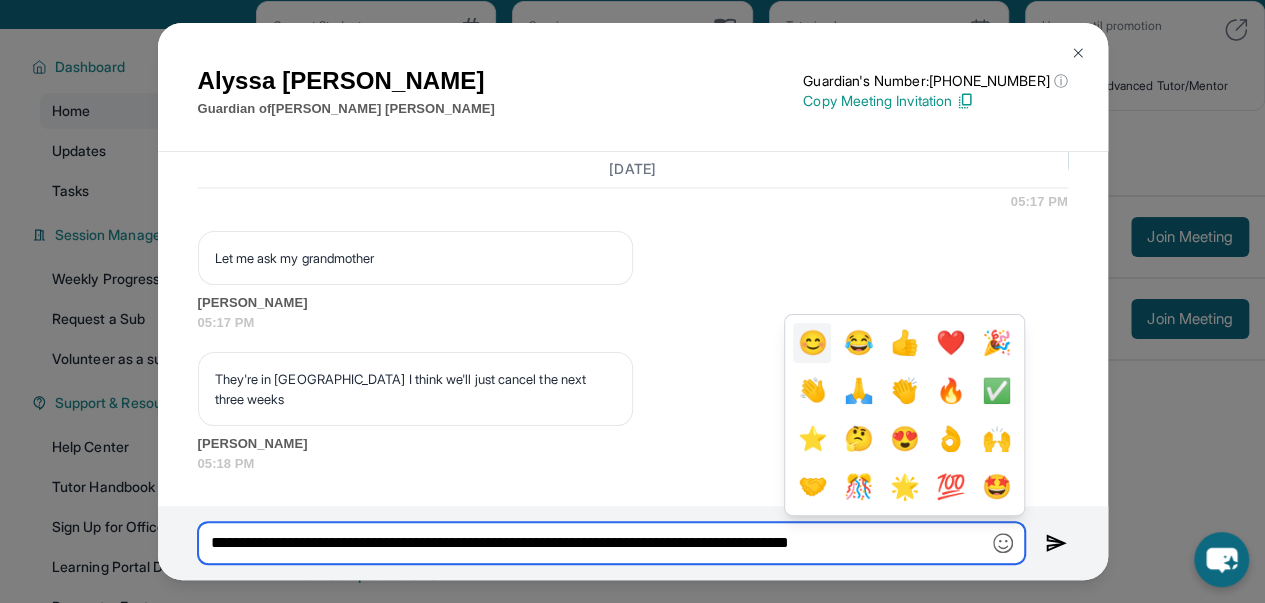 type on "**********" 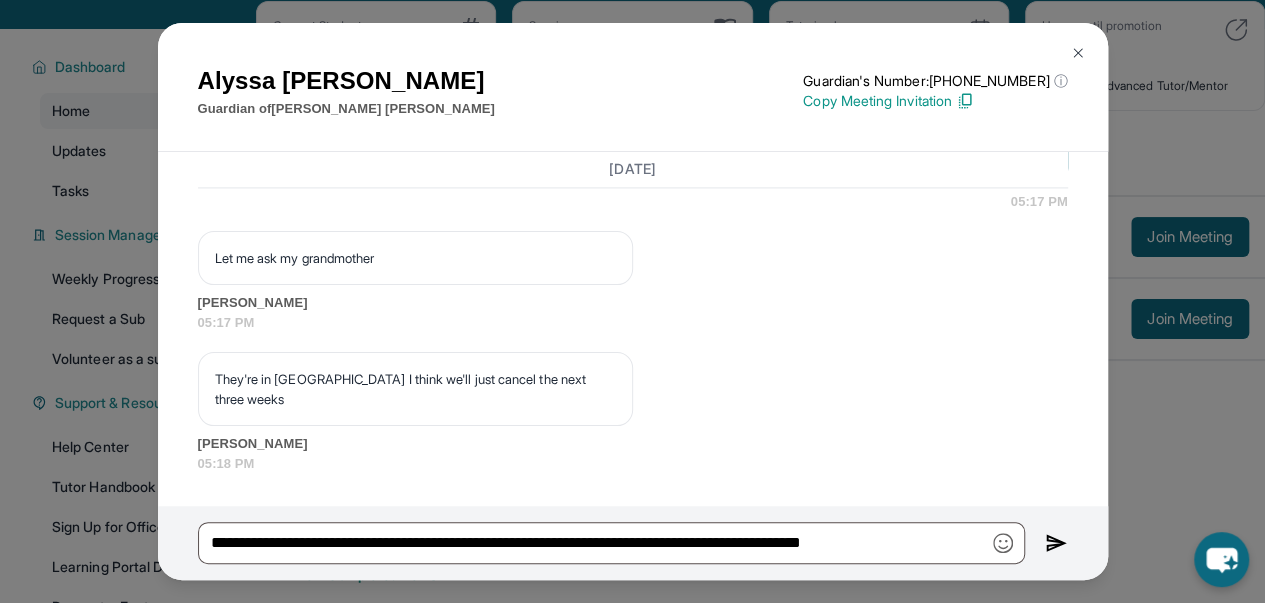 click at bounding box center (1056, 543) 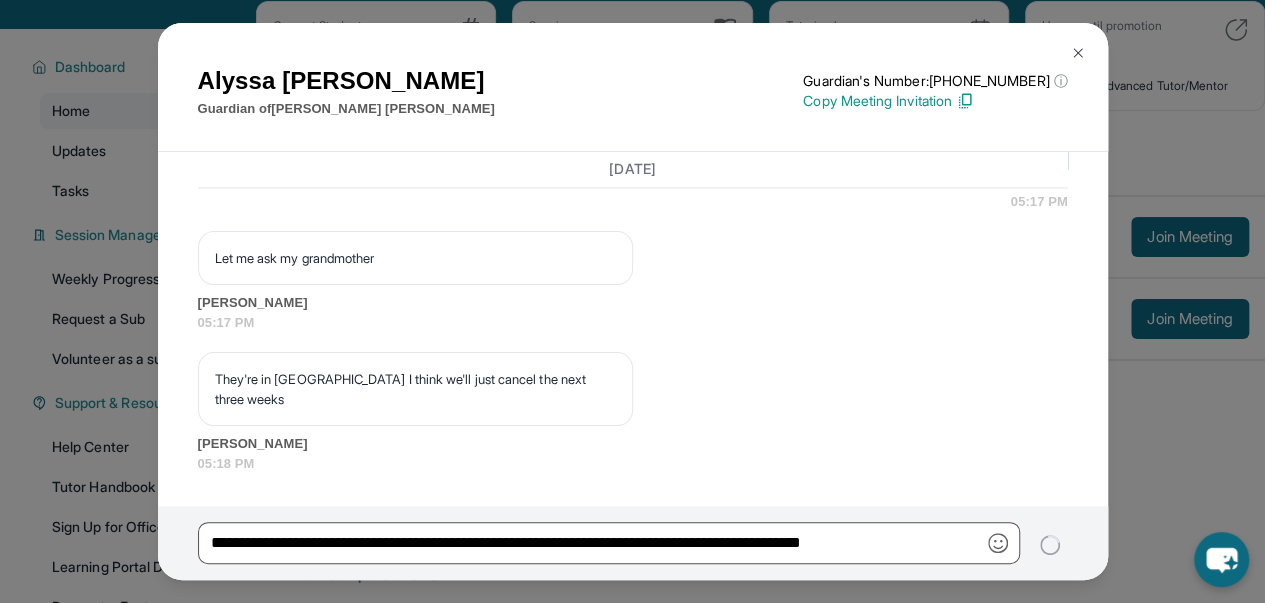 type 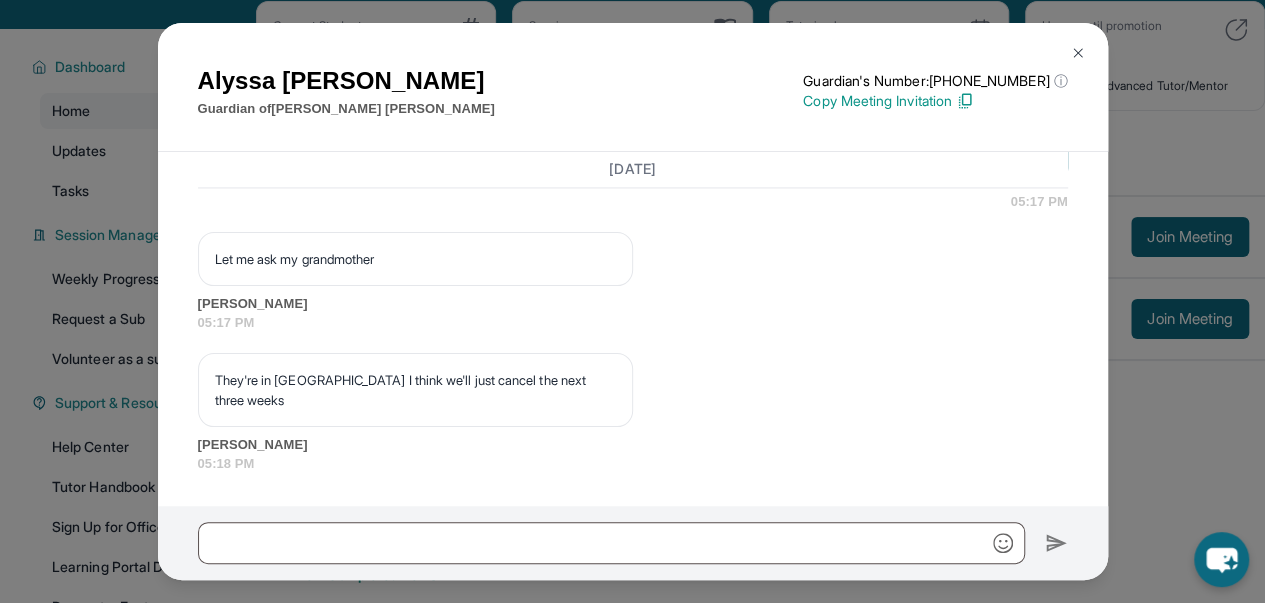 scroll, scrollTop: 13778, scrollLeft: 0, axis: vertical 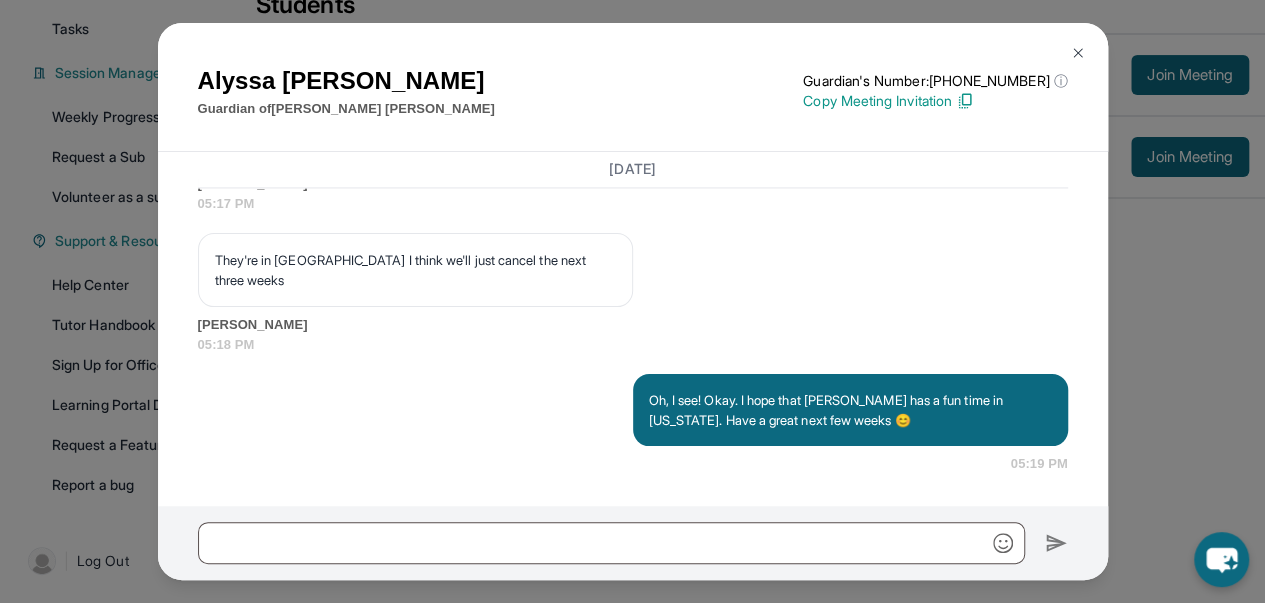 click at bounding box center (1078, 53) 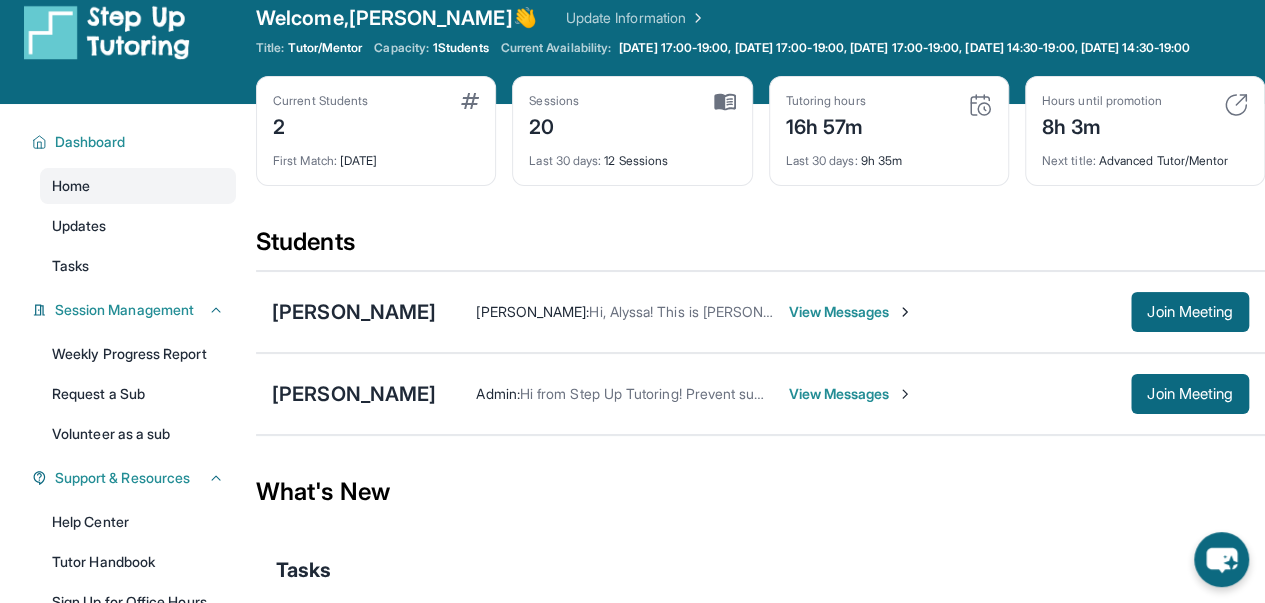 scroll, scrollTop: 8, scrollLeft: 0, axis: vertical 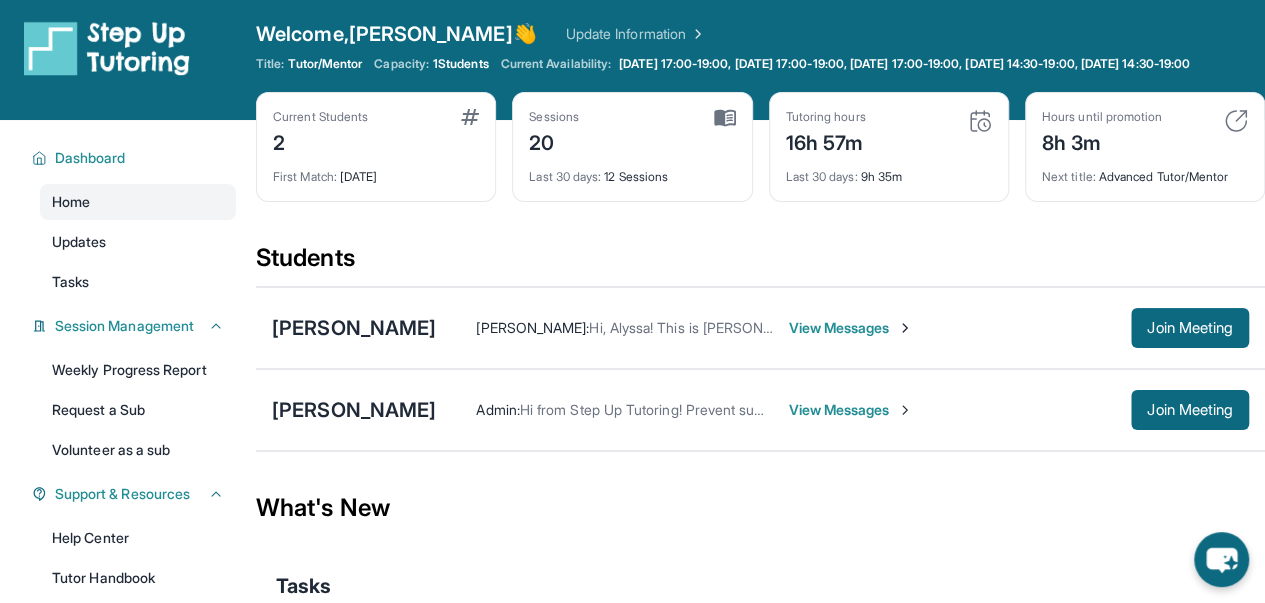 drag, startPoint x: 904, startPoint y: 347, endPoint x: 848, endPoint y: 345, distance: 56.0357 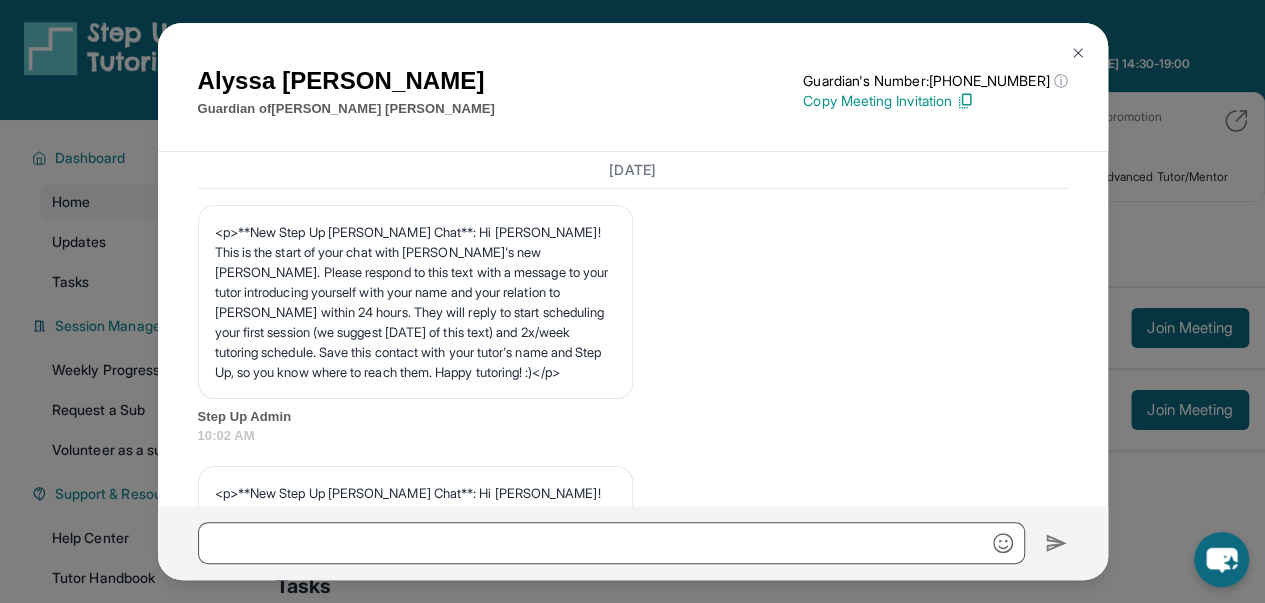 click on "Students [PERSON_NAME] [PERSON_NAME] :  Hi, Alyssa! This is [PERSON_NAME]. Just as a reminder, our tutoring session with [PERSON_NAME] is at 5. Thank you! View Messages Join Meeting [PERSON_NAME] Admin :  Hi from Step Up Tutoring! Prevent summer learning loss and qualify for fun incentives by meeting at least 90 minutes/week. You met for 55 minutes last week and 64 minutes this week. Check out our summer camps at [URL][DOMAIN_NAME] and track your progress on the Summer Adventure Map at [URL][DOMAIN_NAME] — prizes include a raffle drawing for an iPad, legos, science kits, gift cards, and more! View Messages Join Meeting [PERSON_NAME] Guardian of  [PERSON_NAME] Guardian's Number:  [PHONE_NUMBER] ⓘ This isn't the guardian's real number — it's a private forwarding number that keeps their info safe while still letting you text them. Copy Meeting Invitation [DATE] Step Up Admin 10:02 AM Step Up Admin 10:02 AM Step Up Admin 10:02 AM Step Up Admin 10:02 AM Step Up Admin 10:02 AM 10:02 AM" at bounding box center (760, 353) 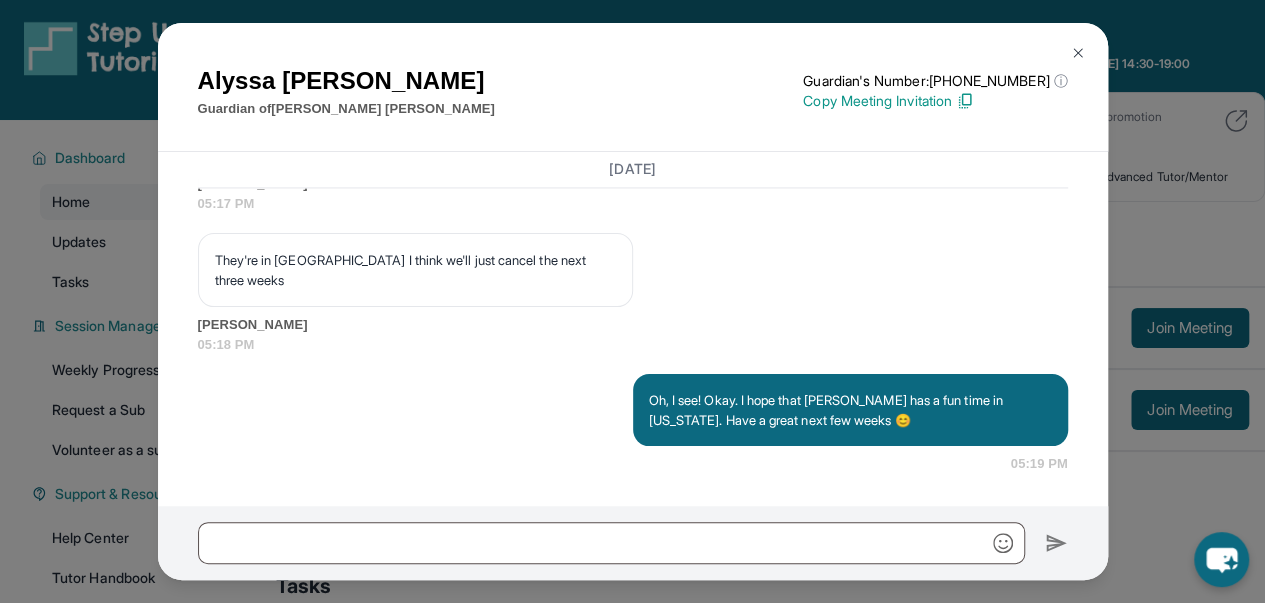 scroll, scrollTop: 13586, scrollLeft: 0, axis: vertical 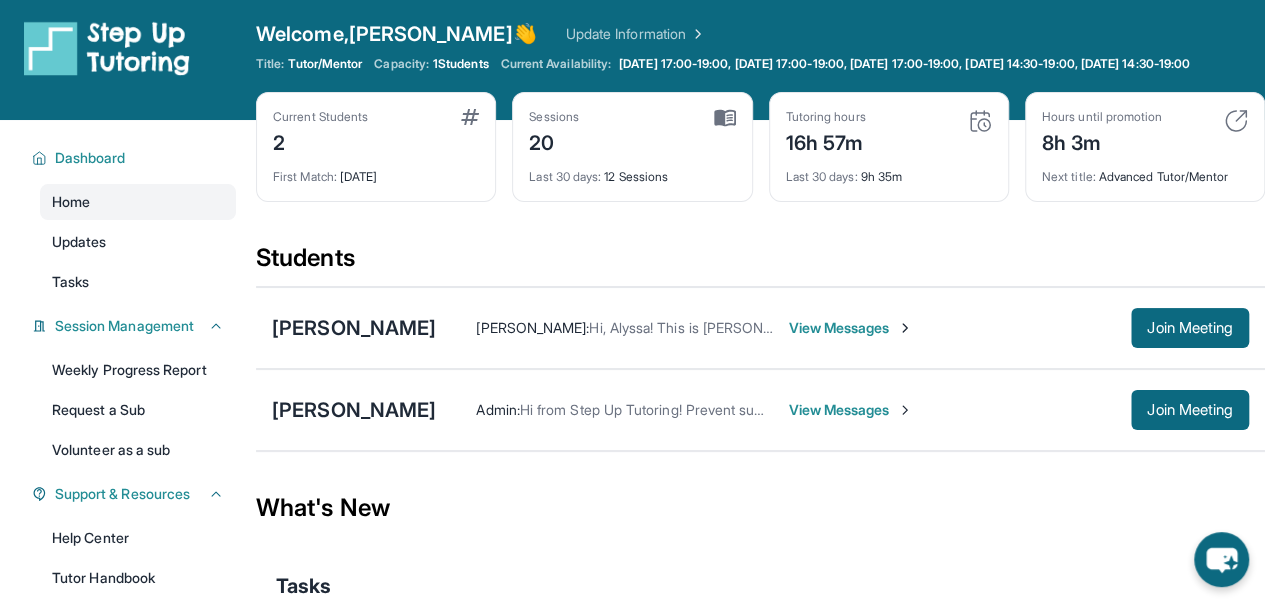 click on "View Messages" at bounding box center [850, 328] 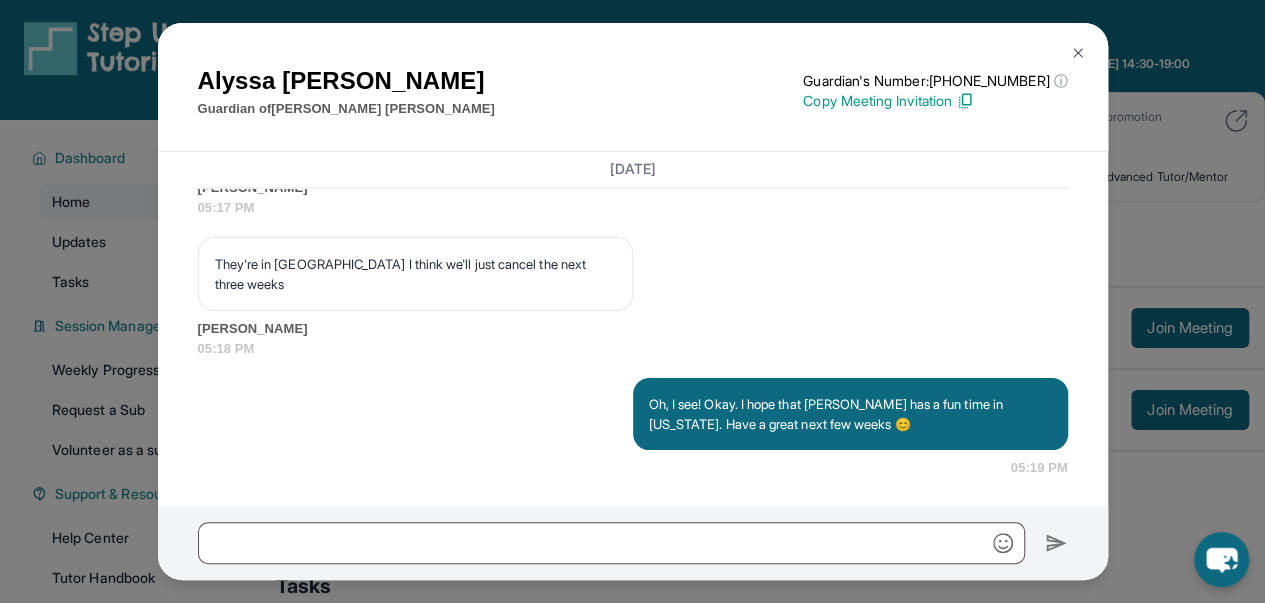 scroll, scrollTop: 13778, scrollLeft: 0, axis: vertical 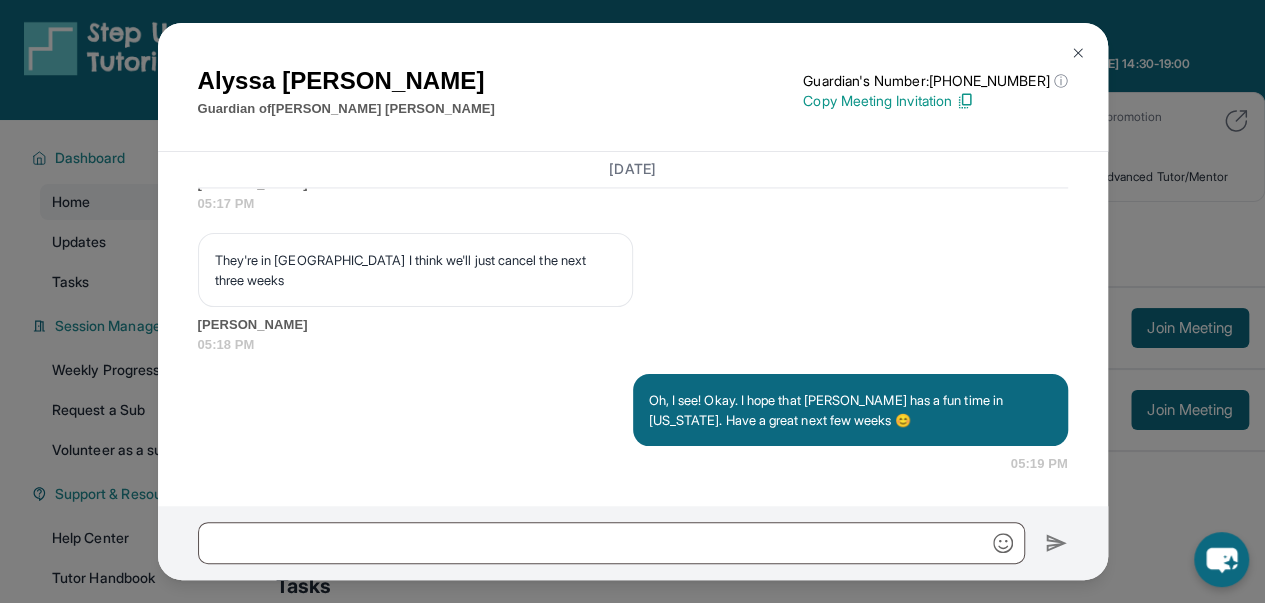 click on "[PERSON_NAME] Guardian of  [PERSON_NAME] Guardian's Number:  [PHONE_NUMBER] ⓘ This isn't the guardian's real number — it's a private forwarding number that keeps their info safe while still letting you text them. Copy Meeting Invitation [DATE] <p>**New Step Up [PERSON_NAME] Chat**: Hi Alyssa! This is the start of your chat with [PERSON_NAME]'s new [PERSON_NAME]. Please respond to this text with a message to your tutor introducing yourself with your name and your relation to [PERSON_NAME] within 24 hours. They will reply to start scheduling your first session (we suggest [DATE] of this text) and 2x/week tutoring schedule. Save this contact with your tutor's name and Step Up, so you know where to reach them. Happy tutoring! :)</p> Step Up Admin 10:02 AM Step Up Admin 10:02 AM Step Up Admin 10:02 AM Step Up Admin 10:02 AM Step Up Admin 10:02 AM Step Up Admin 10:02 AM <p>Please confirm that the tutor will be able to attend your first assigned meeting time before joining the link!</p> Step Up Admin Okay" at bounding box center (632, 301) 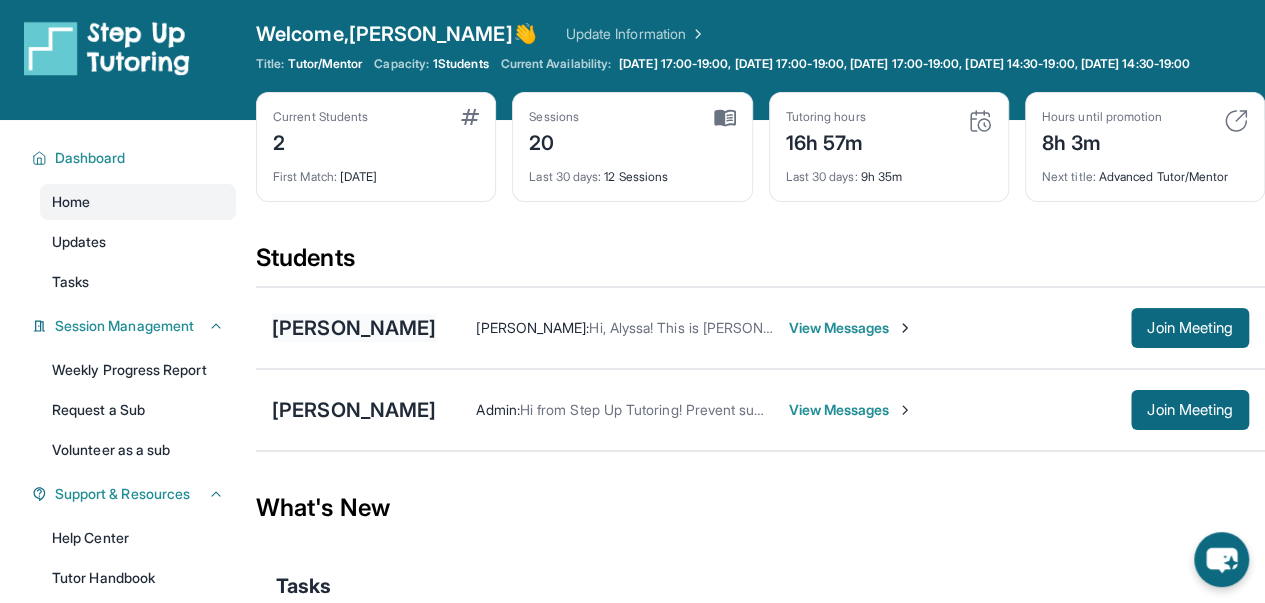 click on "[PERSON_NAME]" at bounding box center (354, 328) 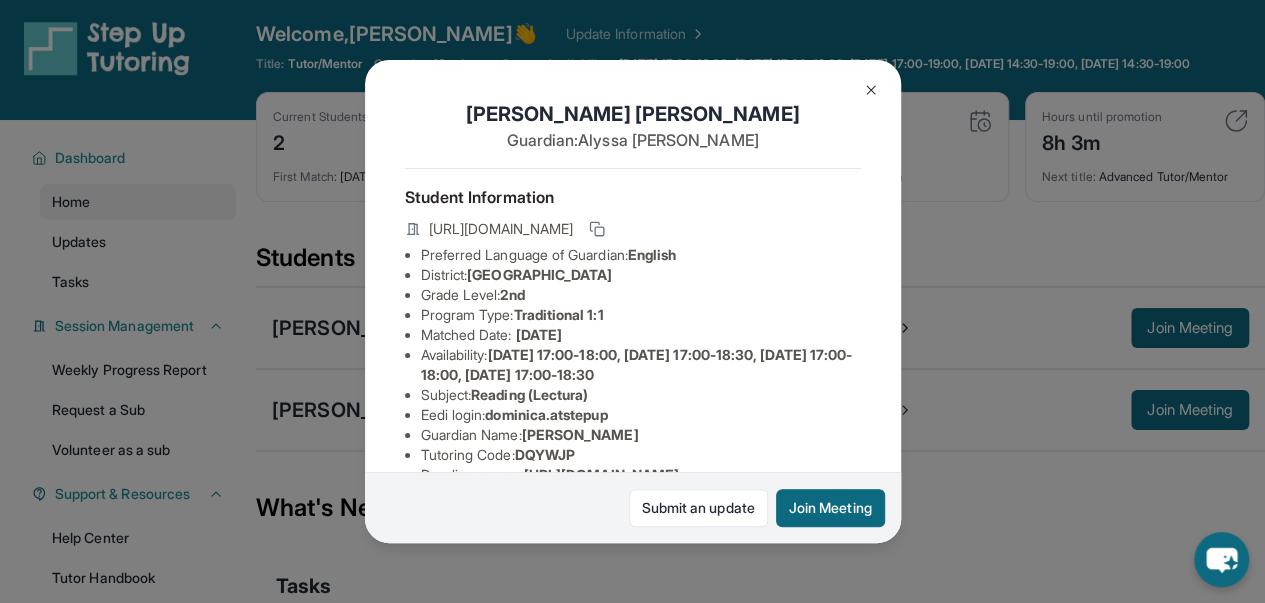 scroll, scrollTop: 489, scrollLeft: 0, axis: vertical 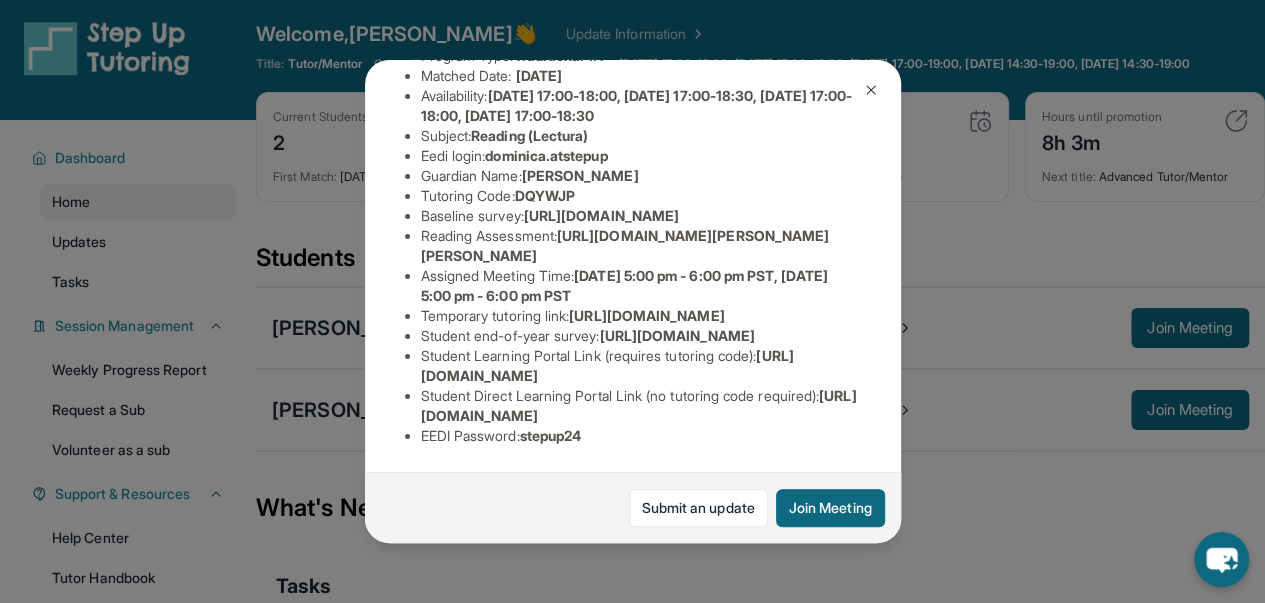 drag, startPoint x: 419, startPoint y: 404, endPoint x: 858, endPoint y: 399, distance: 439.02847 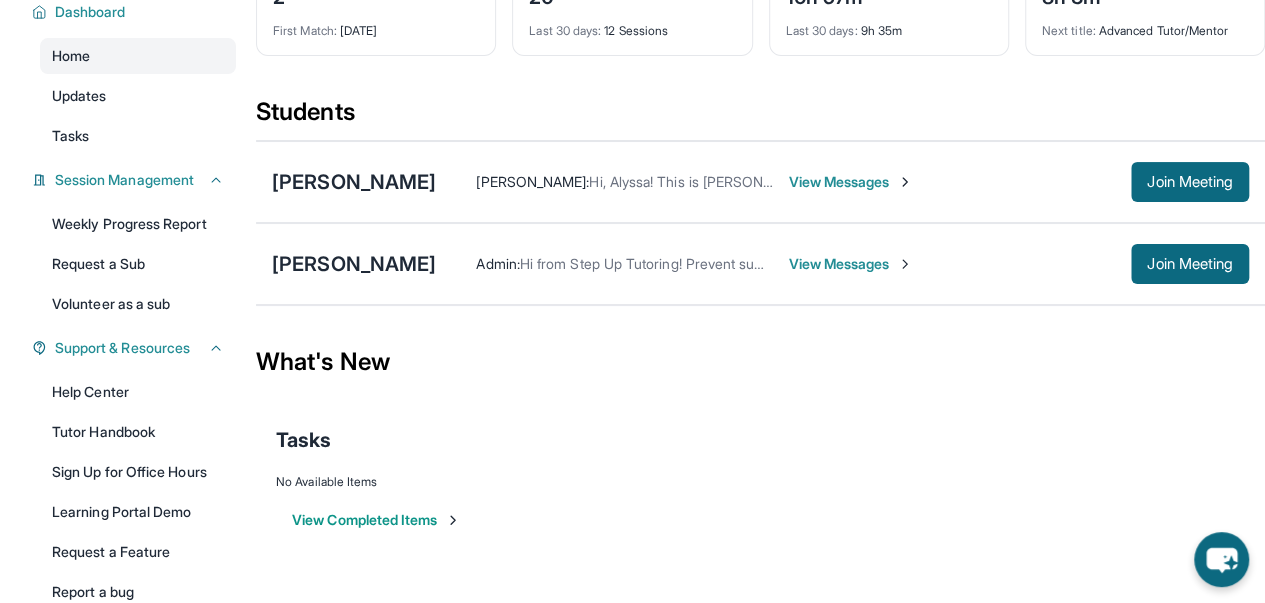 scroll, scrollTop: 0, scrollLeft: 0, axis: both 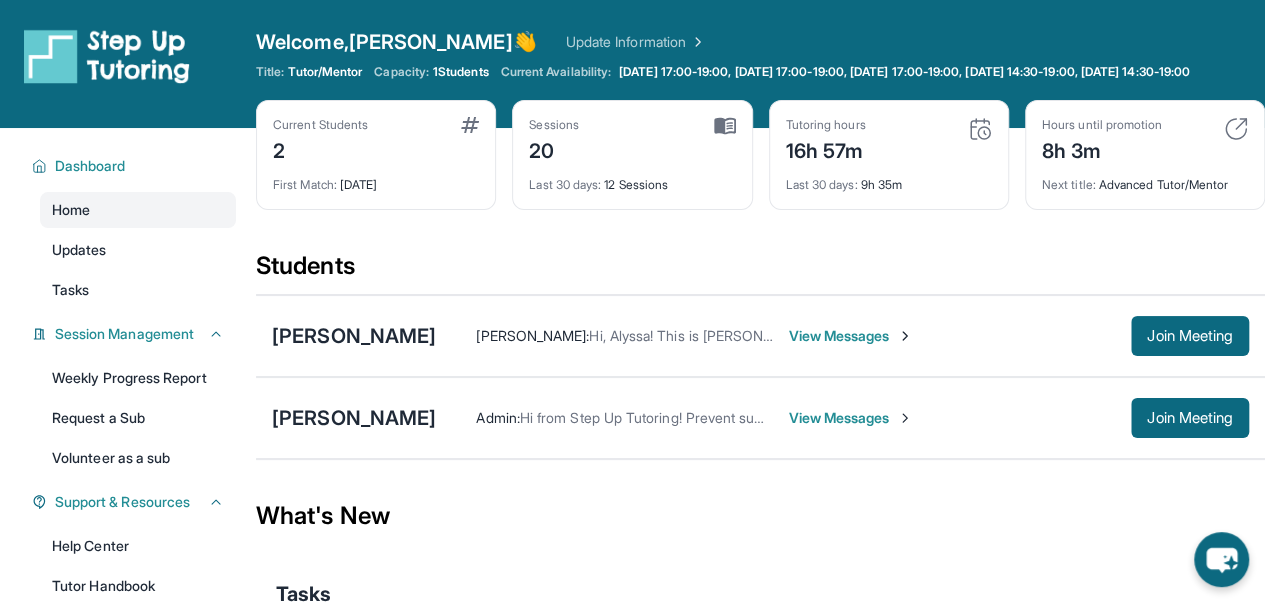 click on "View Messages" at bounding box center [850, 418] 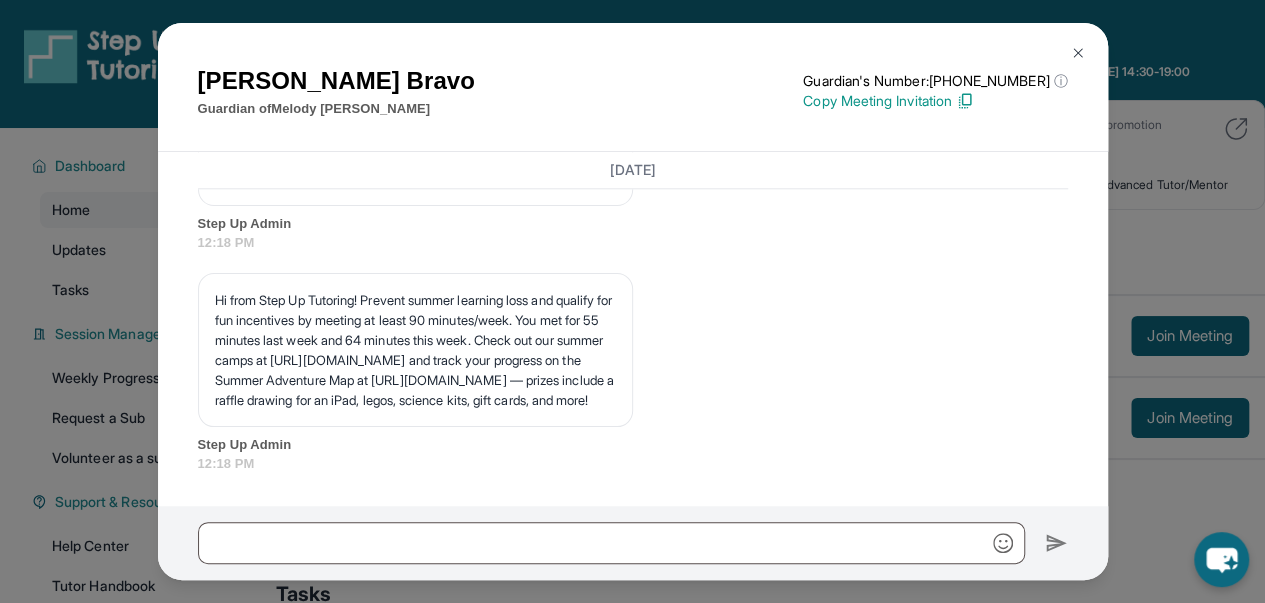 scroll, scrollTop: 12608, scrollLeft: 0, axis: vertical 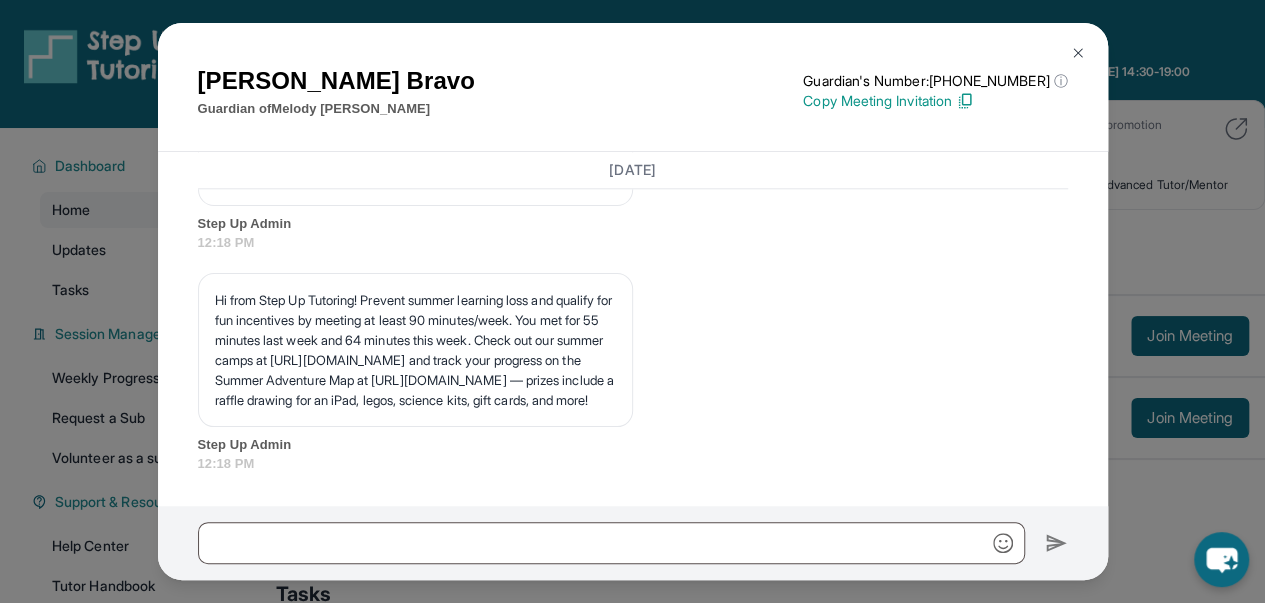drag, startPoint x: 632, startPoint y: 344, endPoint x: 924, endPoint y: 370, distance: 293.15524 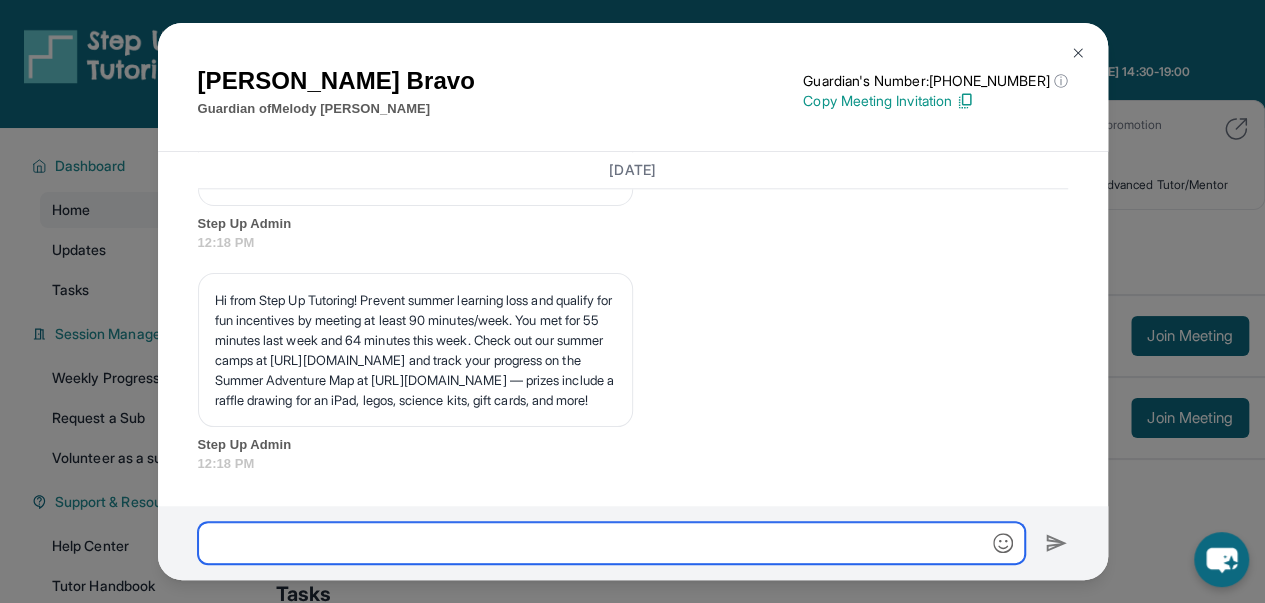 click at bounding box center (611, 543) 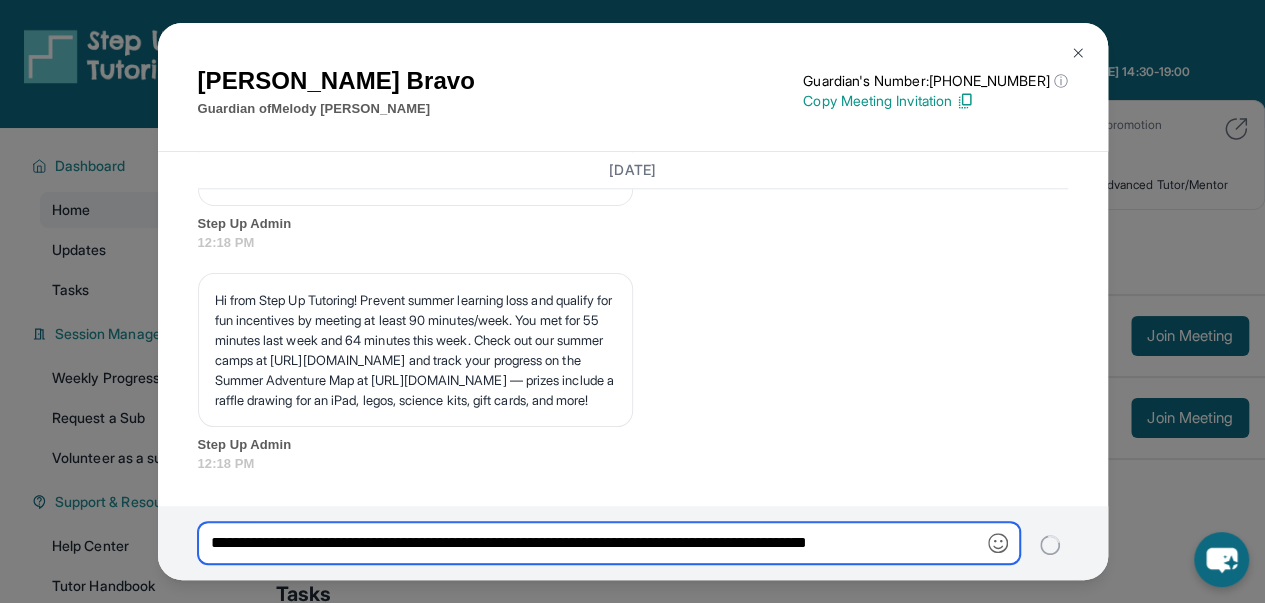 type 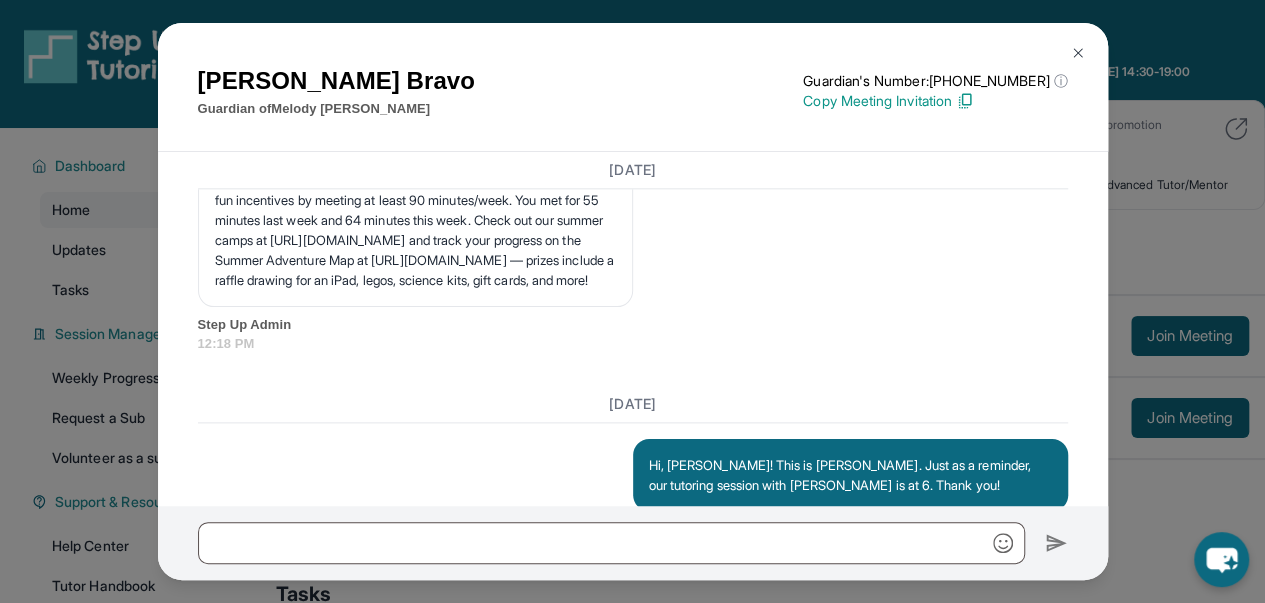 click at bounding box center [1078, 53] 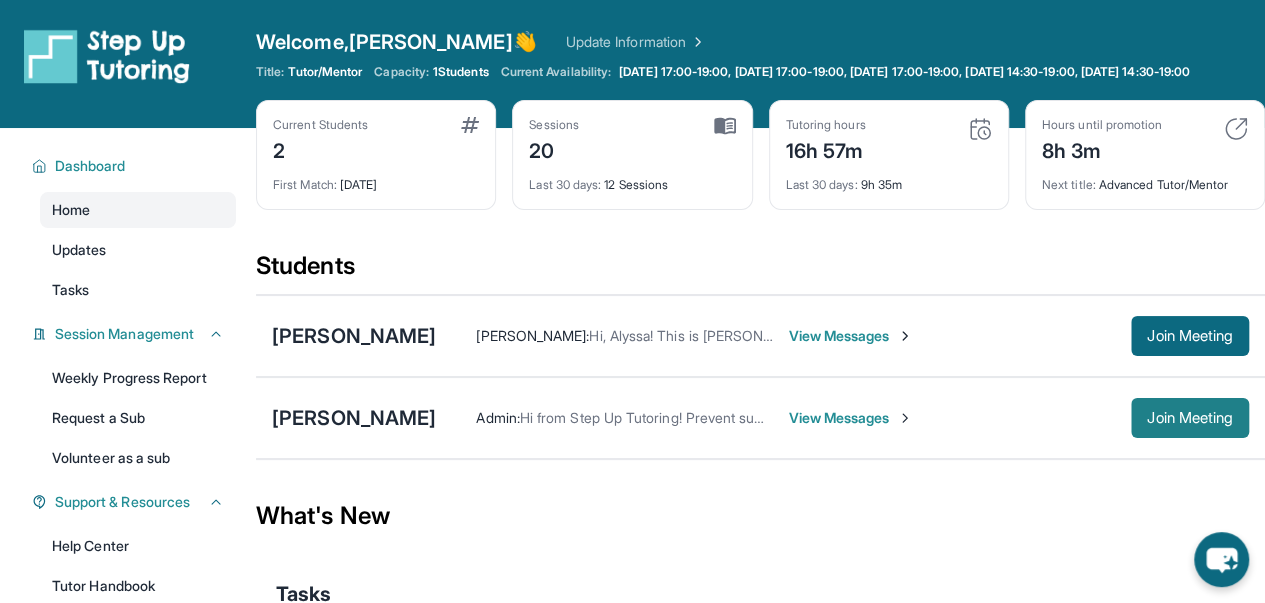 click on "Join Meeting" at bounding box center (1190, 418) 